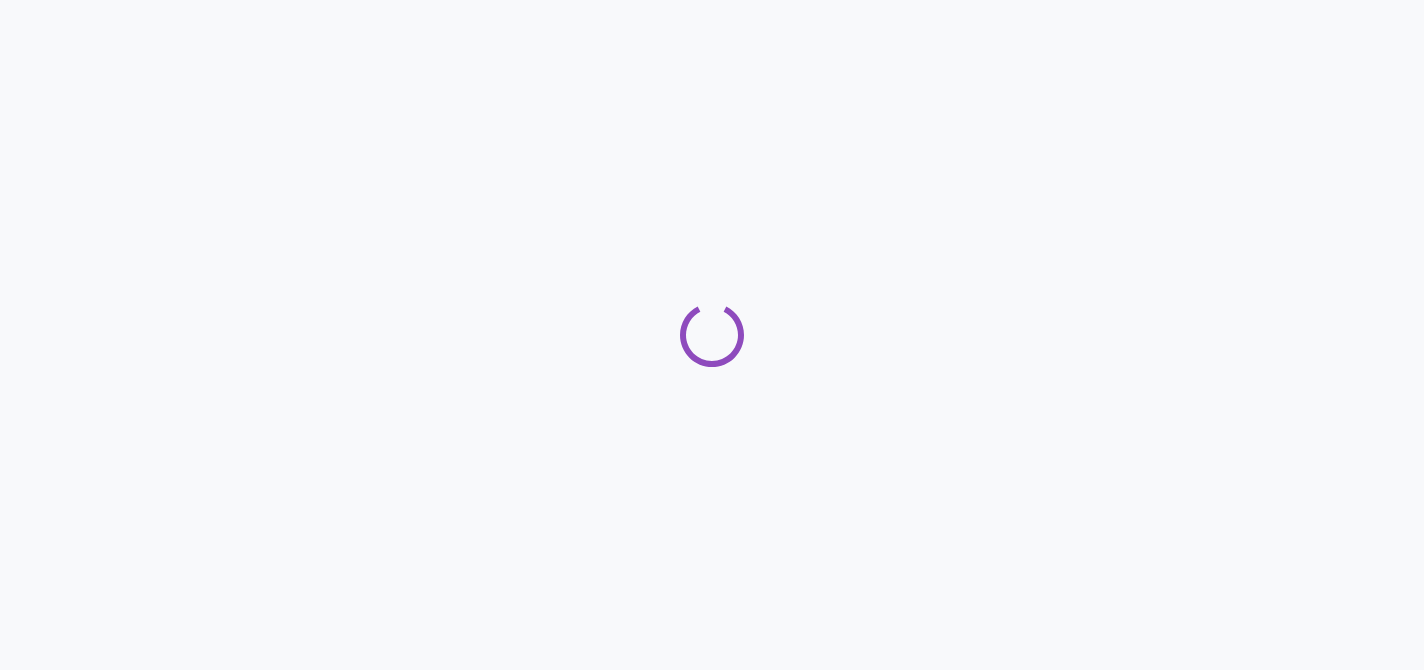 scroll, scrollTop: 0, scrollLeft: 0, axis: both 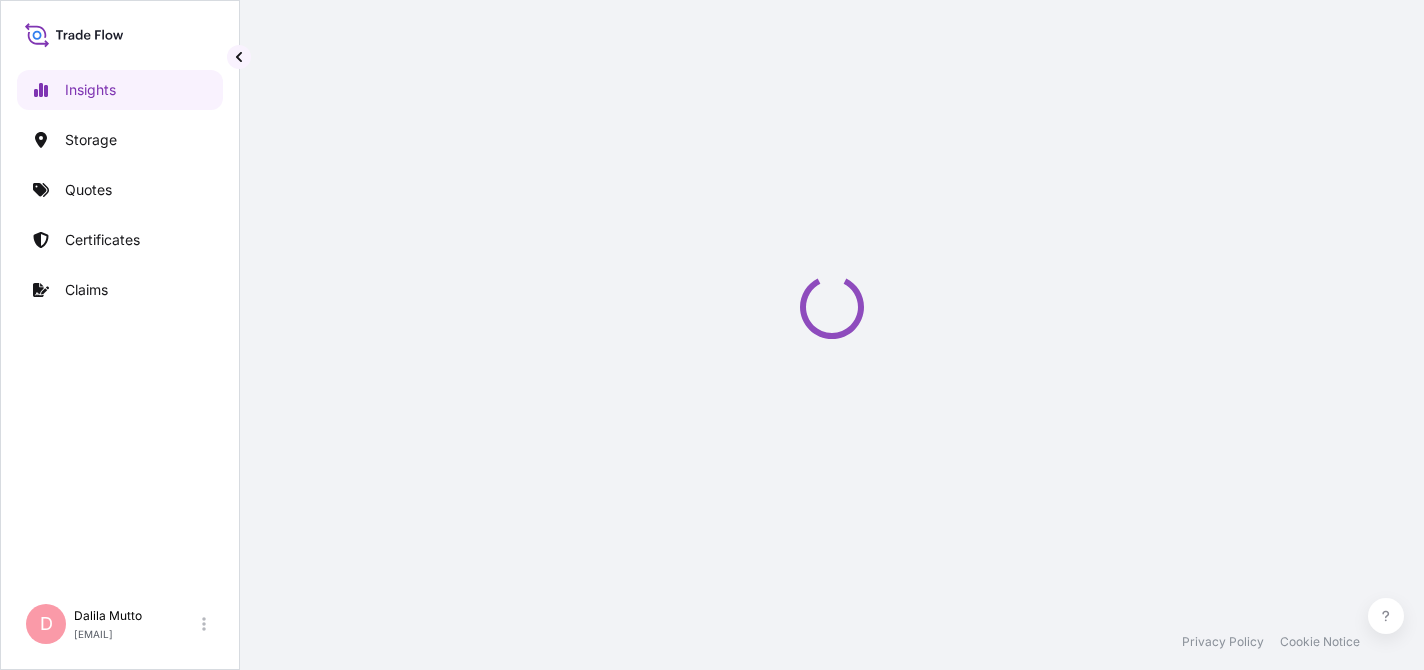 select on "2025" 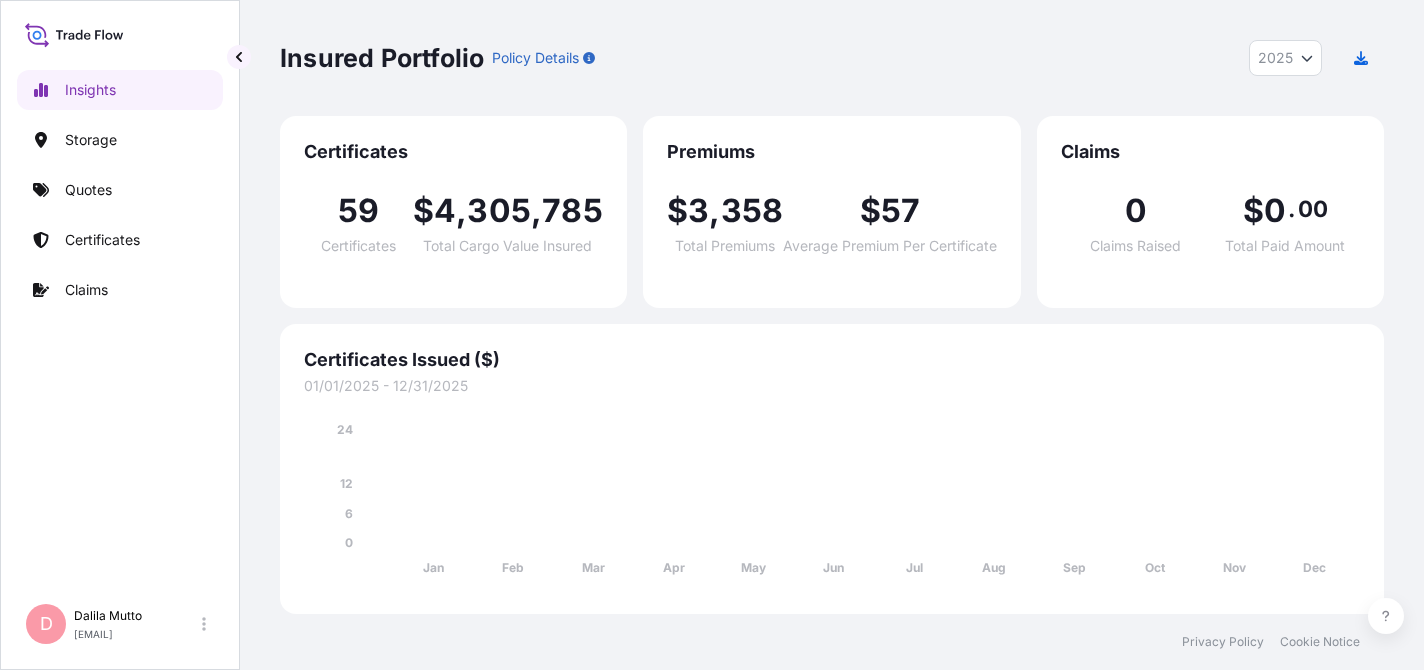 scroll, scrollTop: 0, scrollLeft: 0, axis: both 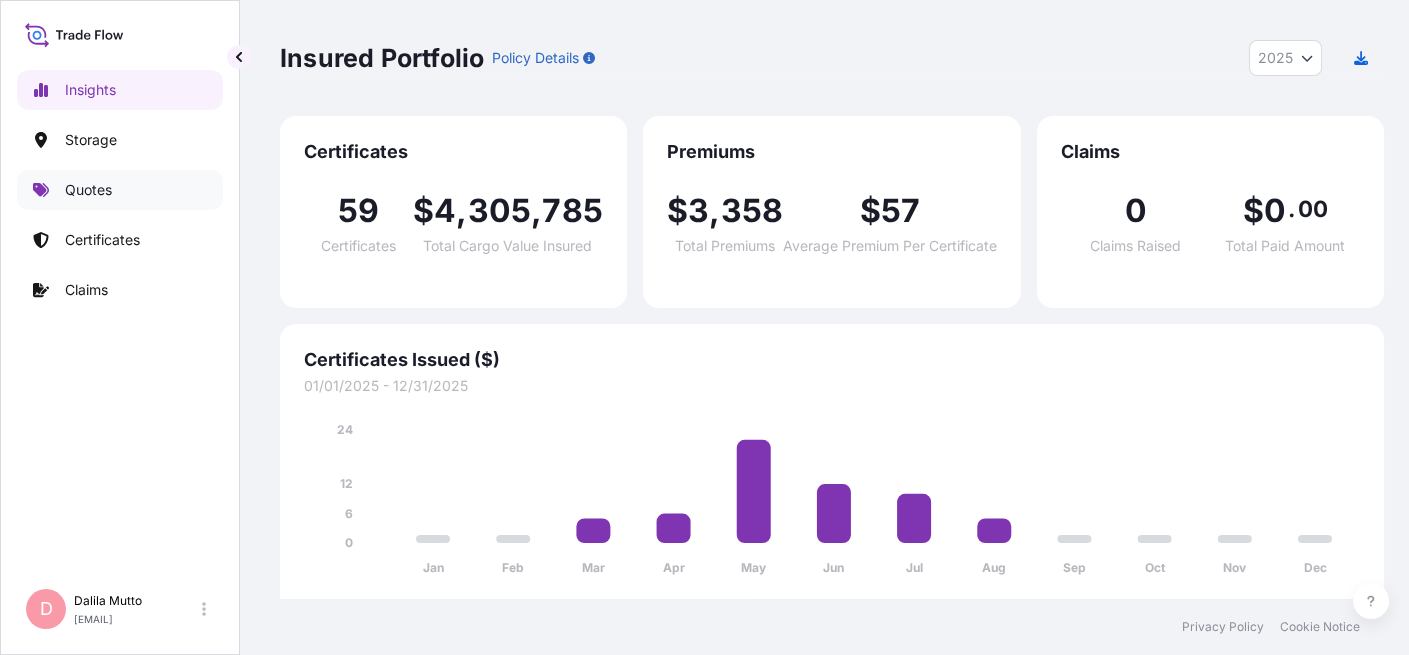 click on "Quotes" at bounding box center [88, 190] 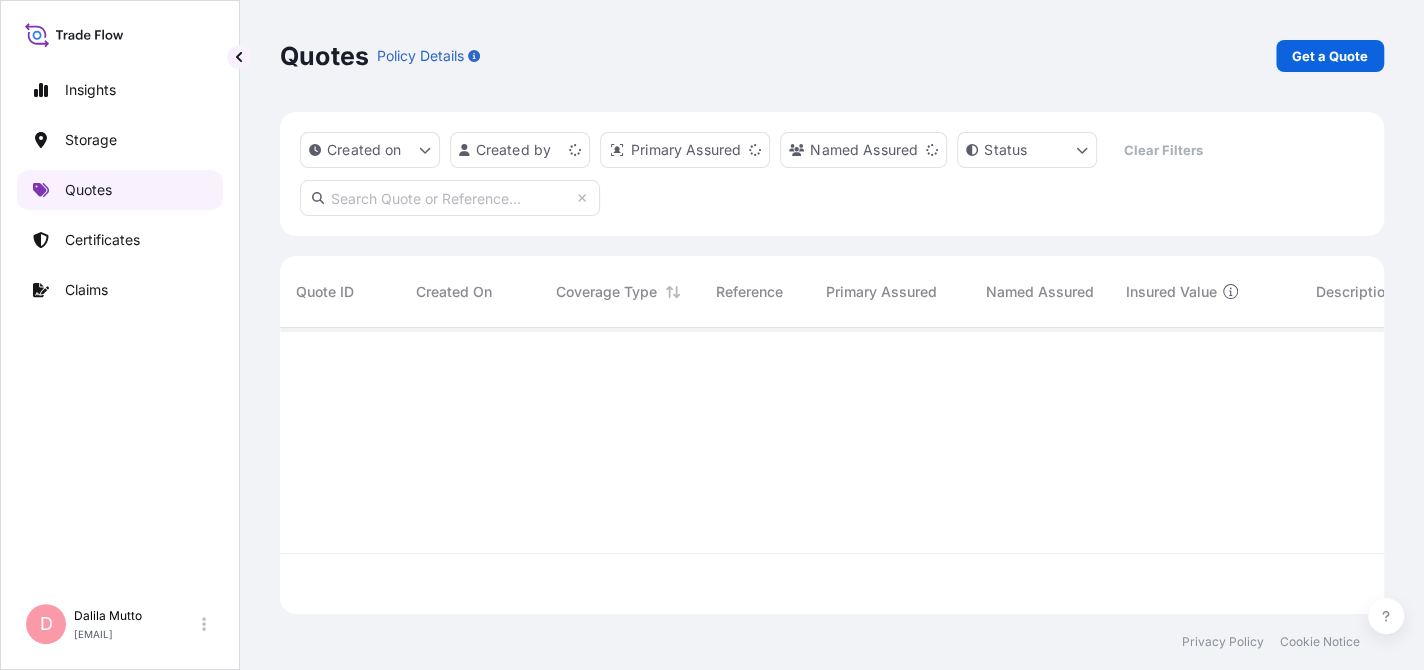 scroll, scrollTop: 15, scrollLeft: 16, axis: both 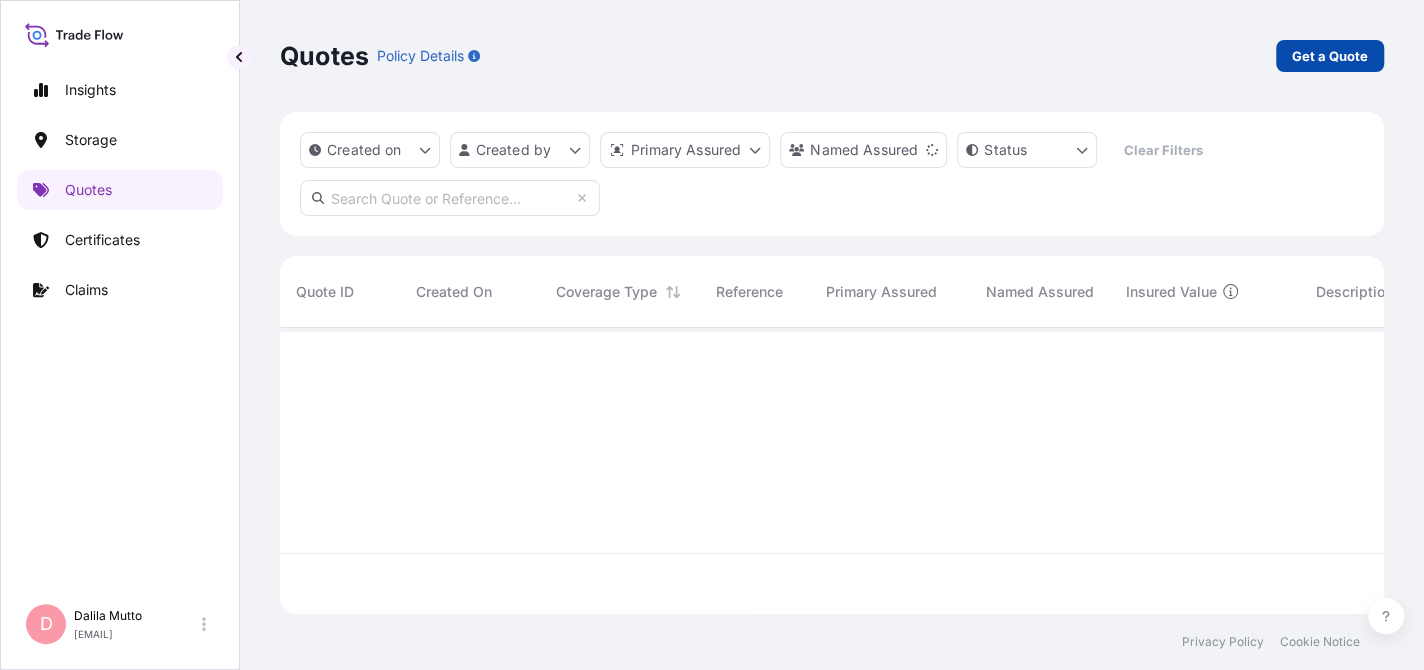 click on "Get a Quote" at bounding box center (1330, 56) 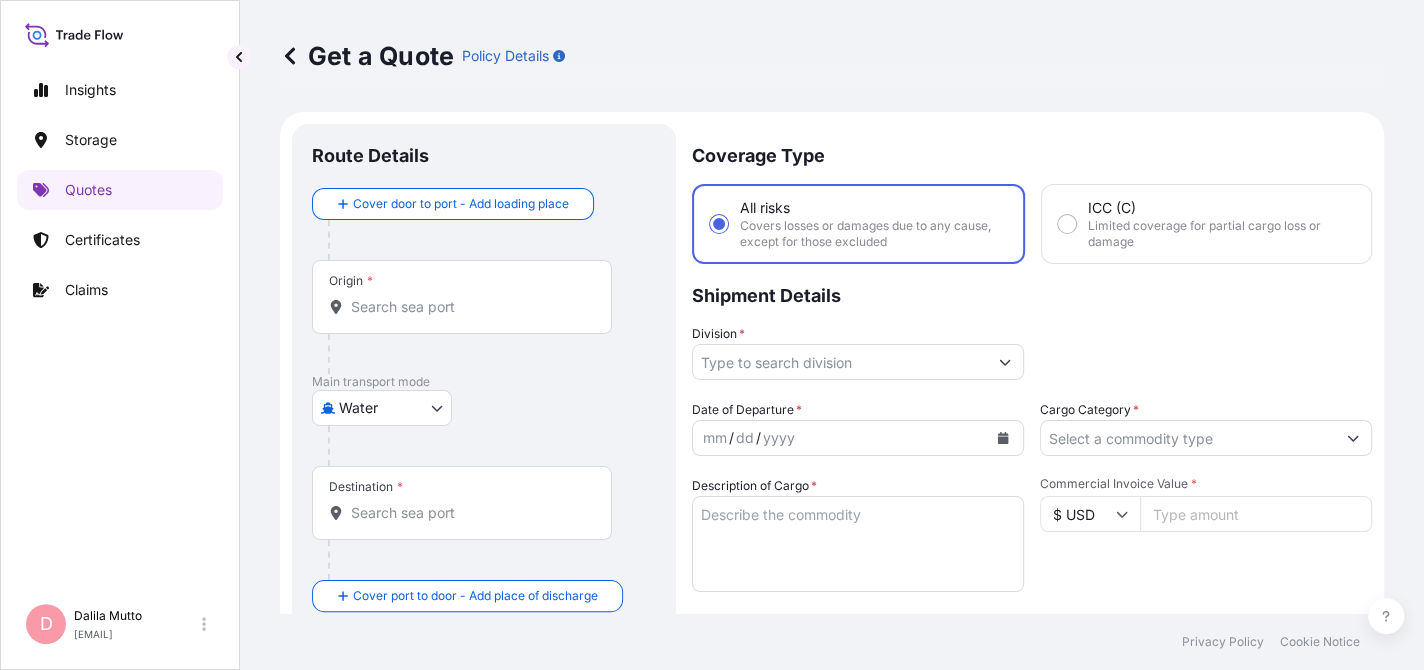 scroll, scrollTop: 31, scrollLeft: 0, axis: vertical 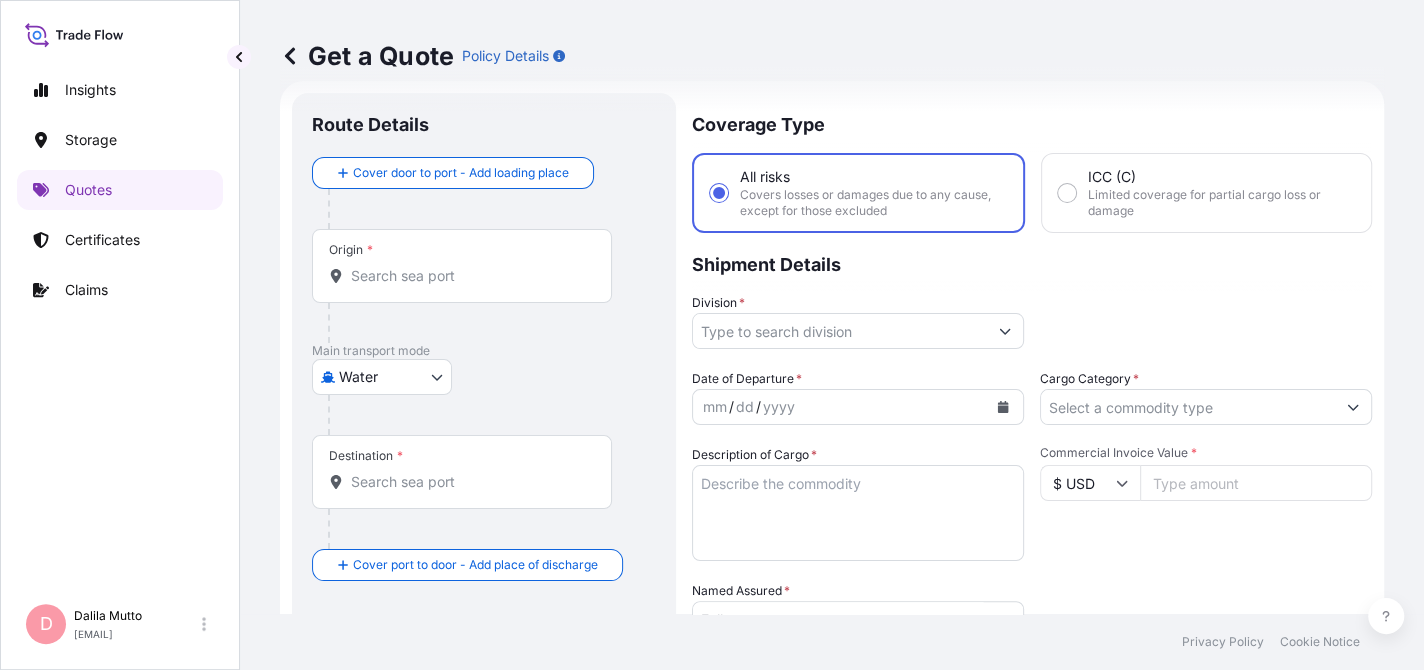 click on "Origin *" at bounding box center (469, 276) 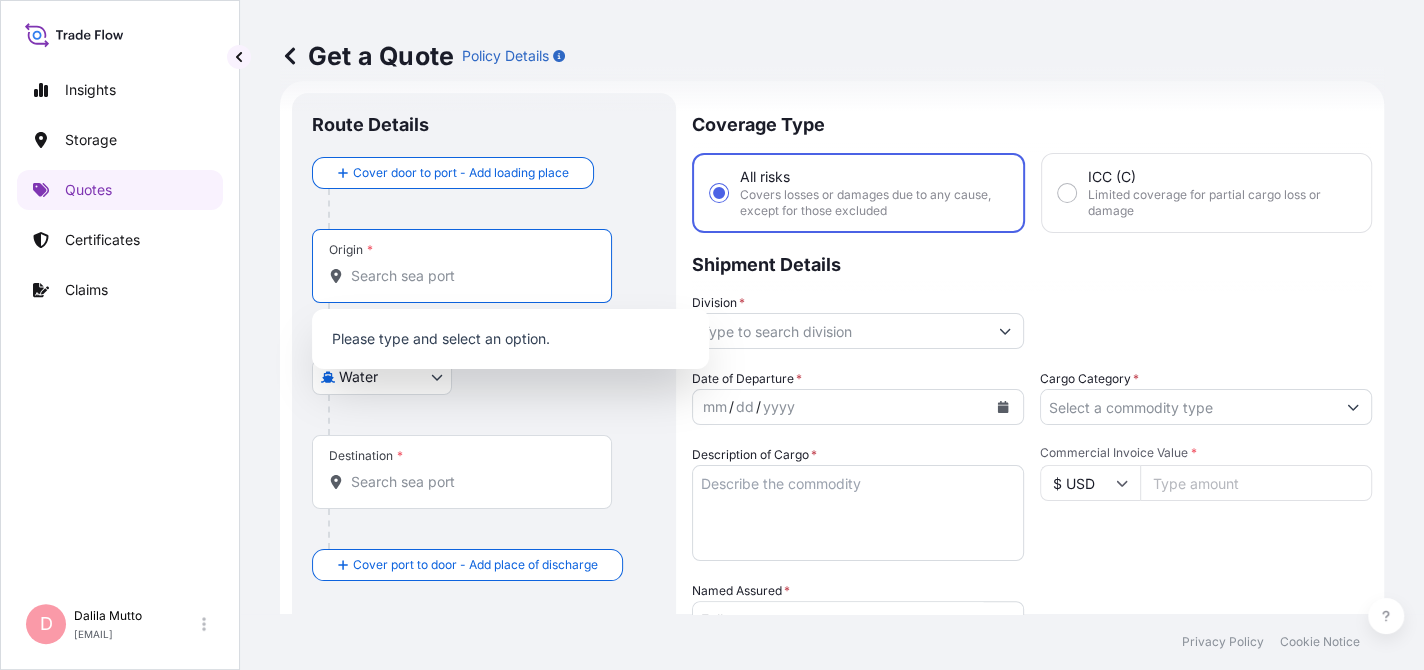 click at bounding box center [492, 415] 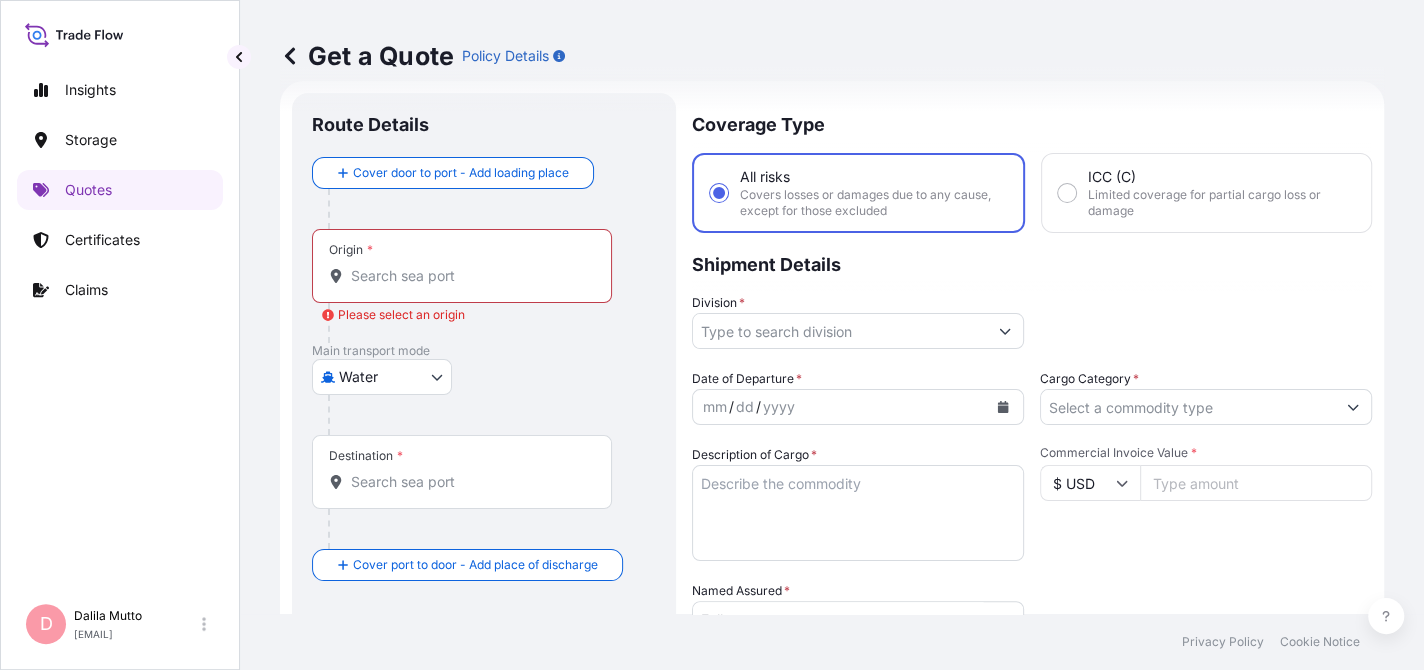 click on "0 options available.
Insights Storage Quotes Certificates Claims D [PERSON]   [PERSON] [EMAIL] Get a Quote Policy Details Route Details   Cover door to port - Add loading place Place of loading Road / Inland Road / Inland Origin * Please select an origin Main transport mode Water Air Water Inland Destination * Cover port to door - Add place of discharge Road / Inland Road / Inland Place of Discharge Coverage Type All risks Covers losses or damages due to any cause, except for those excluded ICC (C) Limited coverage for partial cargo loss or damage Shipment Details Division * Date of Departure * mm / dd / yyyy Cargo Category * Description of Cargo * Commercial Invoice Value   * $ USD Named Assured * Packing Category Type to search a container mode Please select a primary mode of transportation first. Freight Cost   $ USD CIF Markup % 10 Reference Duty Cost   $ USD Vessel Name Marks & Numbers Letter of Credit This shipment has a letter of credit Letter of credit * Get a Quote Privacy Policy 0" at bounding box center [712, 335] 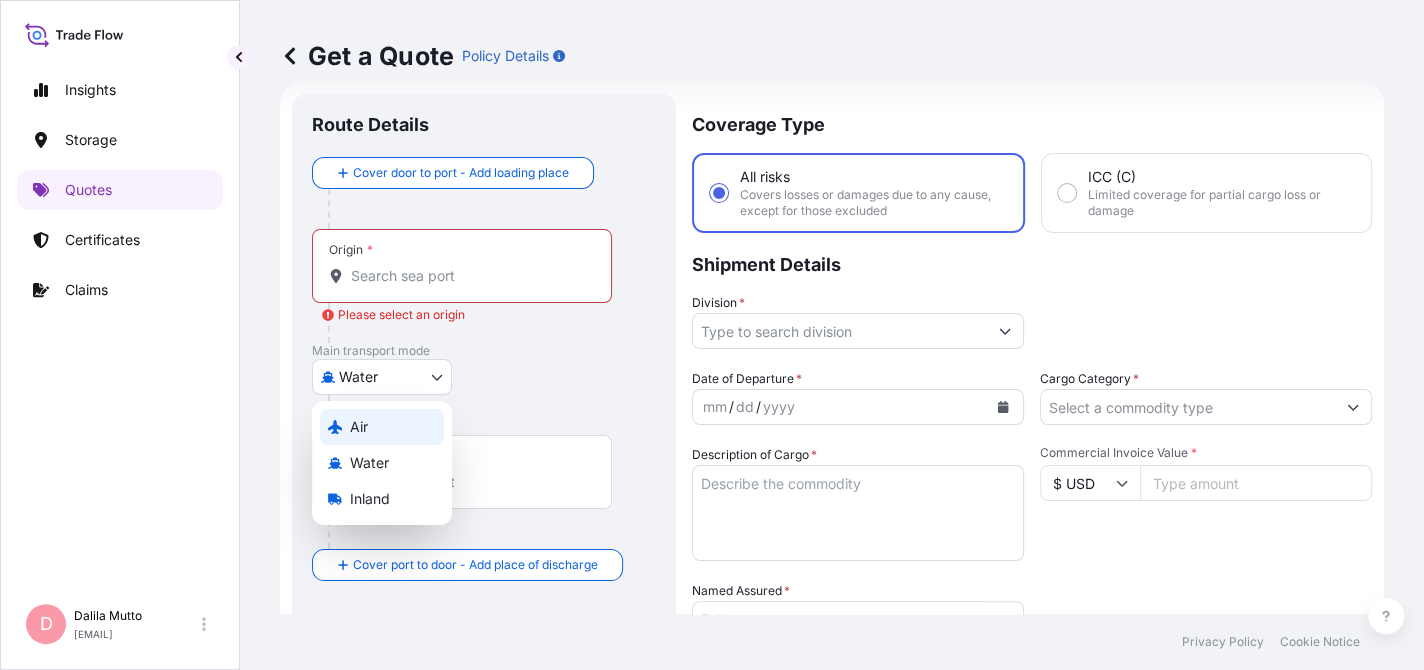 click on "Air" at bounding box center [359, 427] 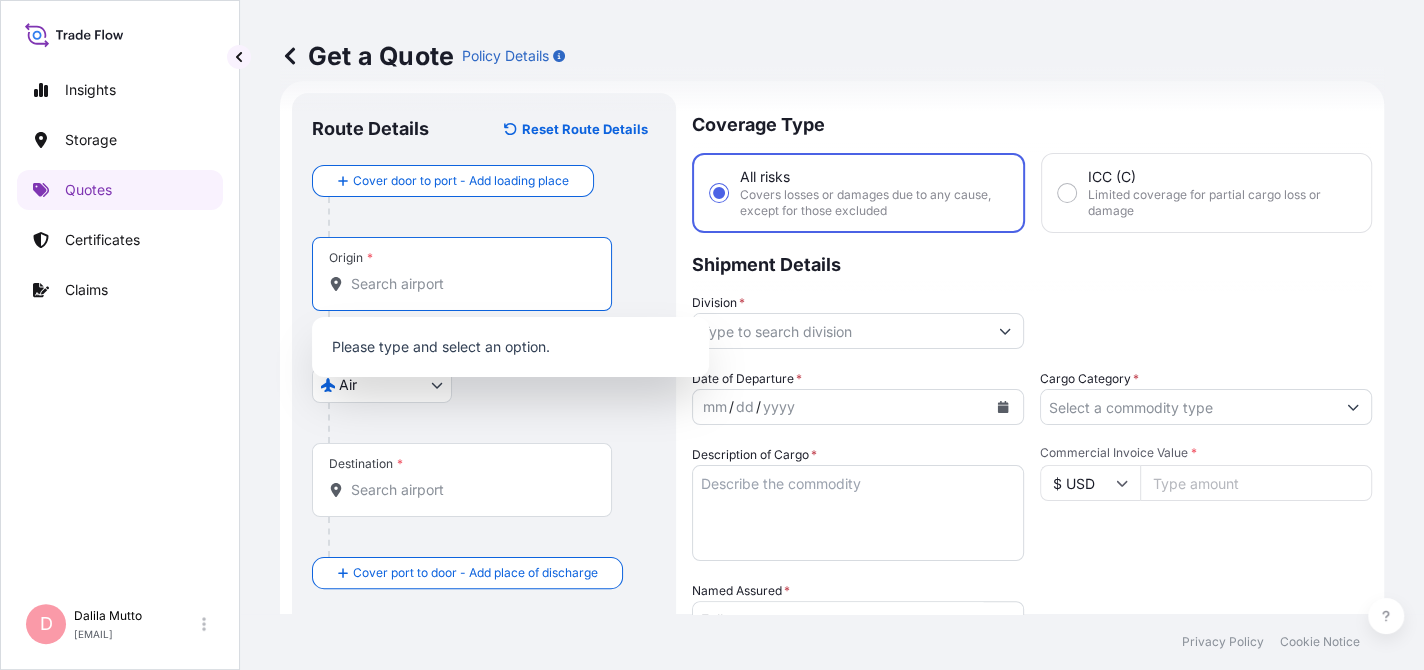 click on "Origin *" at bounding box center [469, 284] 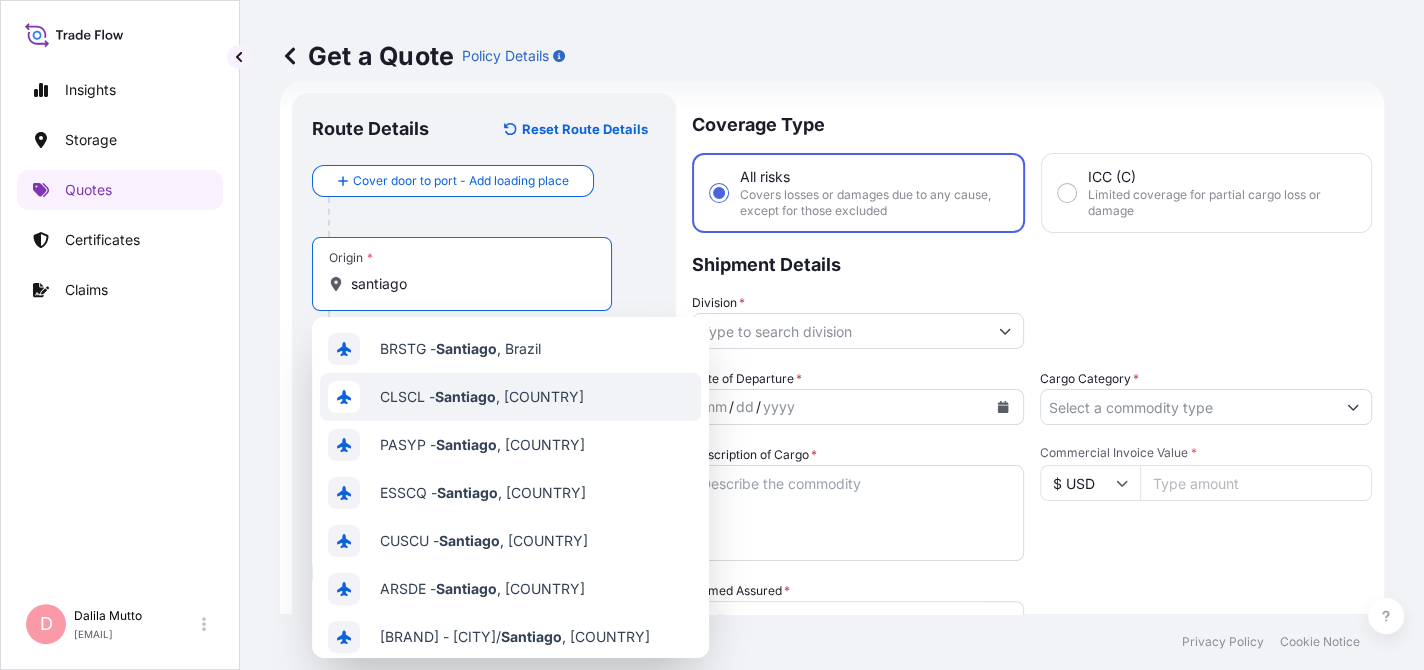 click on "[BRAND] -  [CITY] , [COUNTRY]" at bounding box center (482, 397) 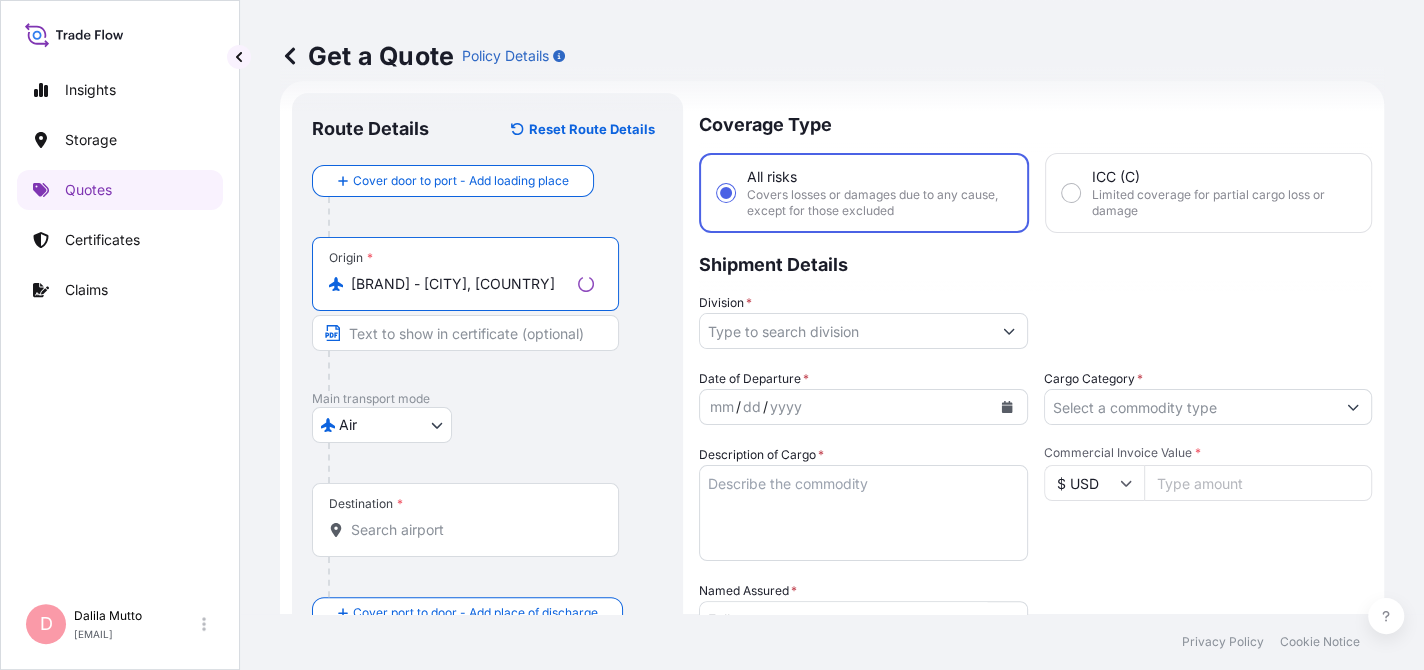 type on "[BRAND] - [CITY], [COUNTRY]" 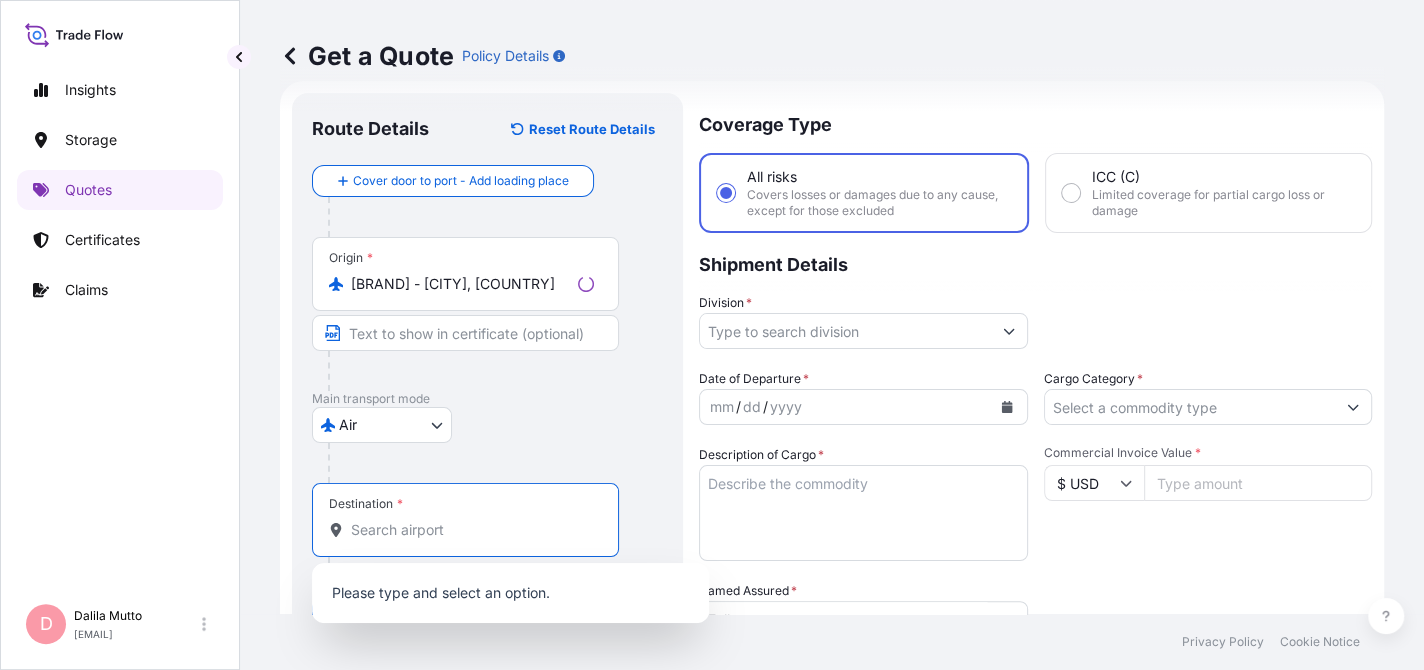 click on "Destination *" at bounding box center (472, 530) 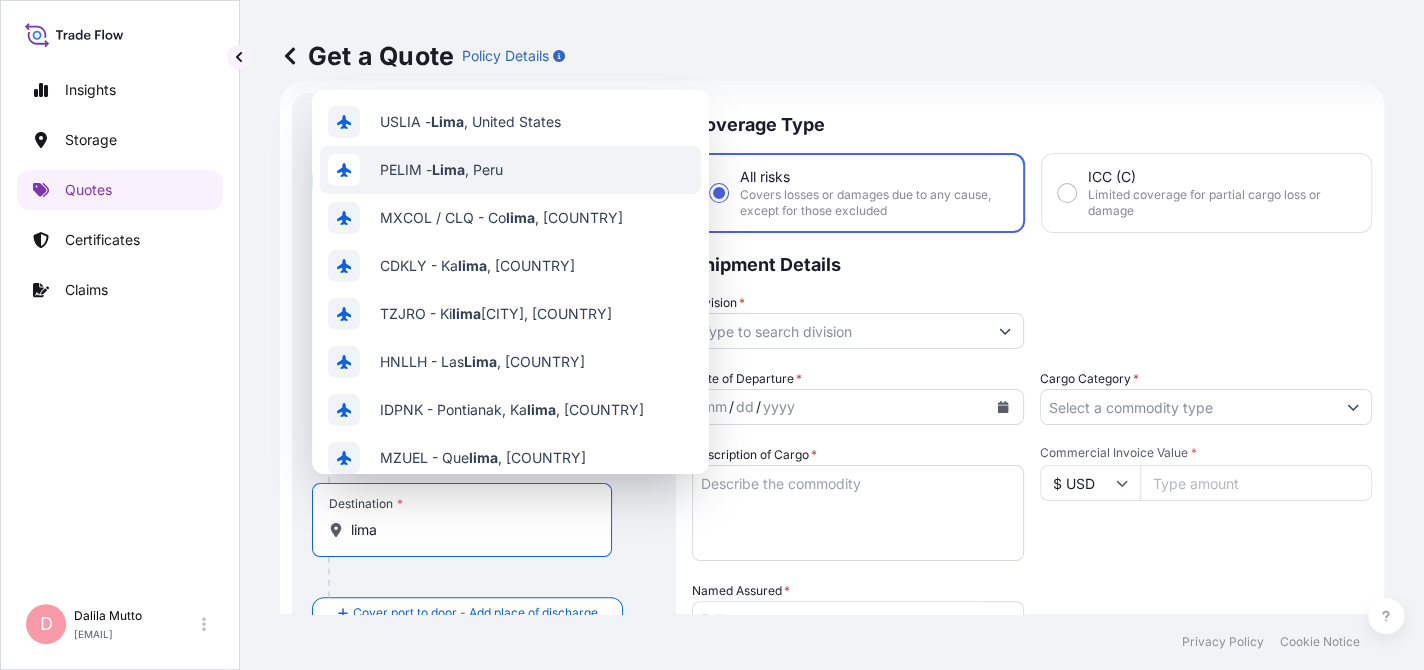 click on "[BRAND] -  [CITY] , [COUNTRY]" at bounding box center (510, 170) 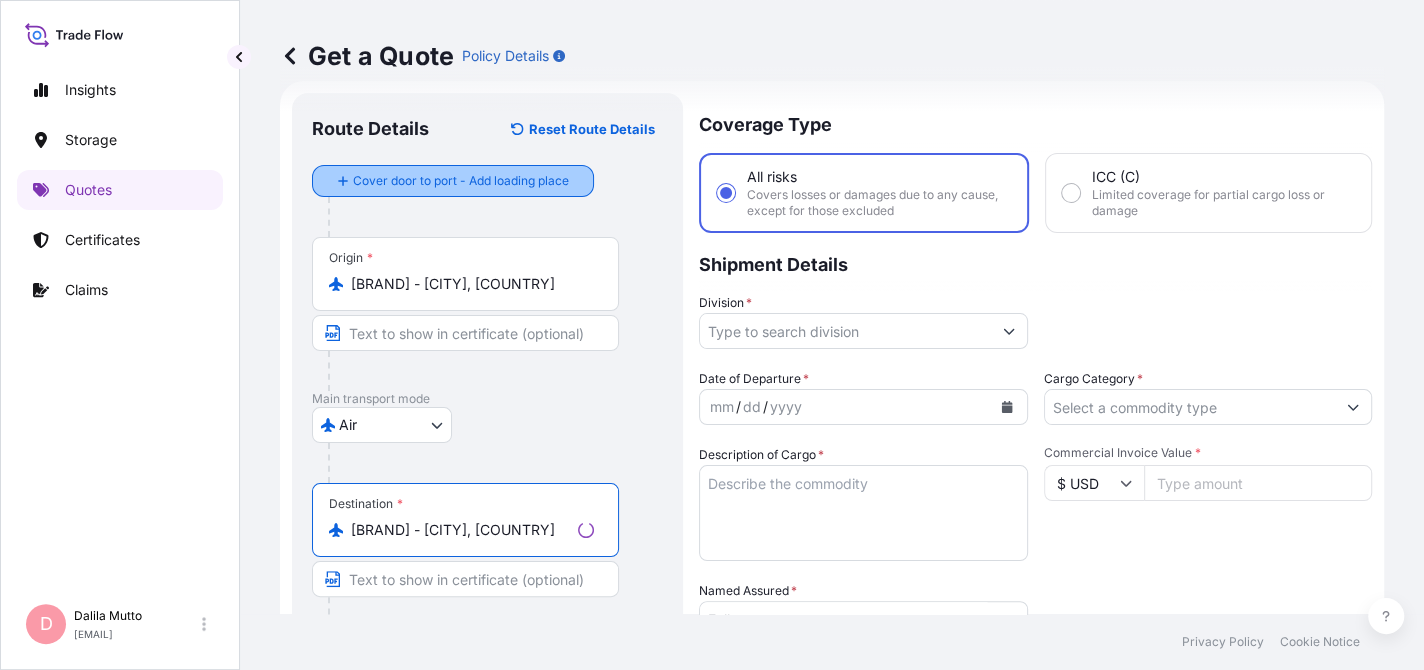 type on "[BRAND] - [CITY], [COUNTRY]" 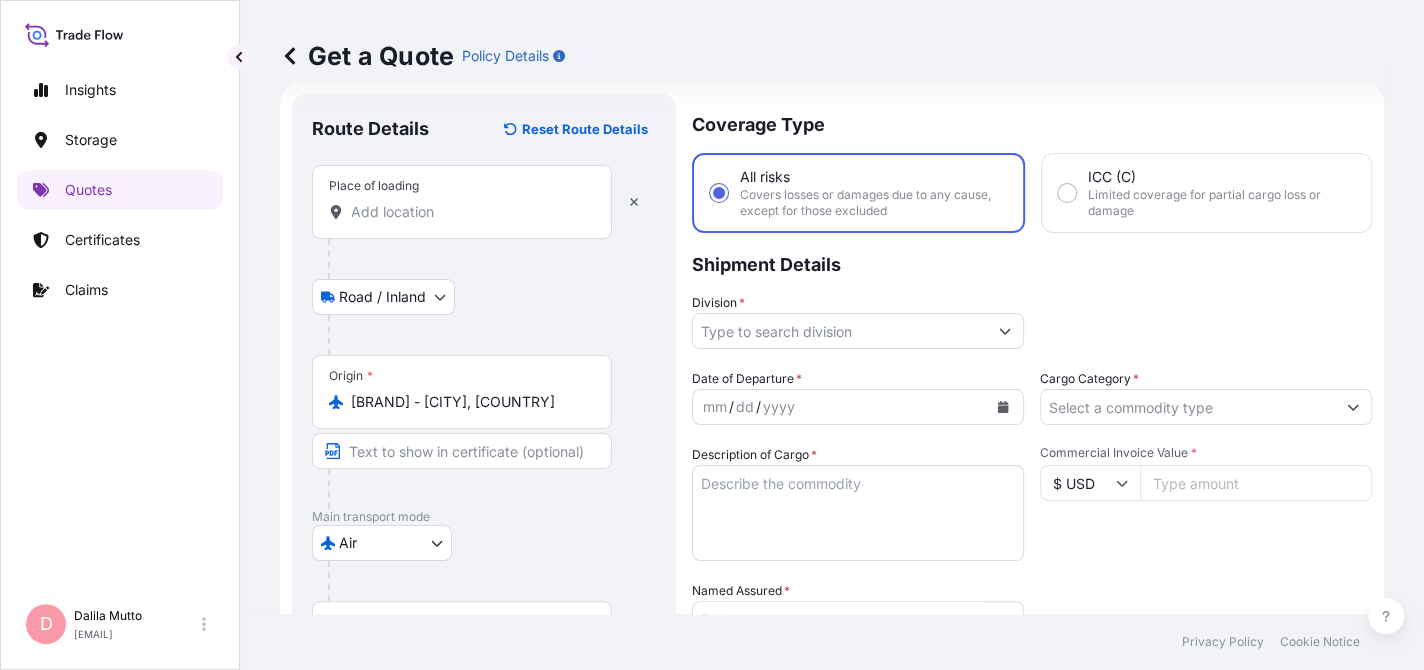 click on "Place of loading" at bounding box center [469, 212] 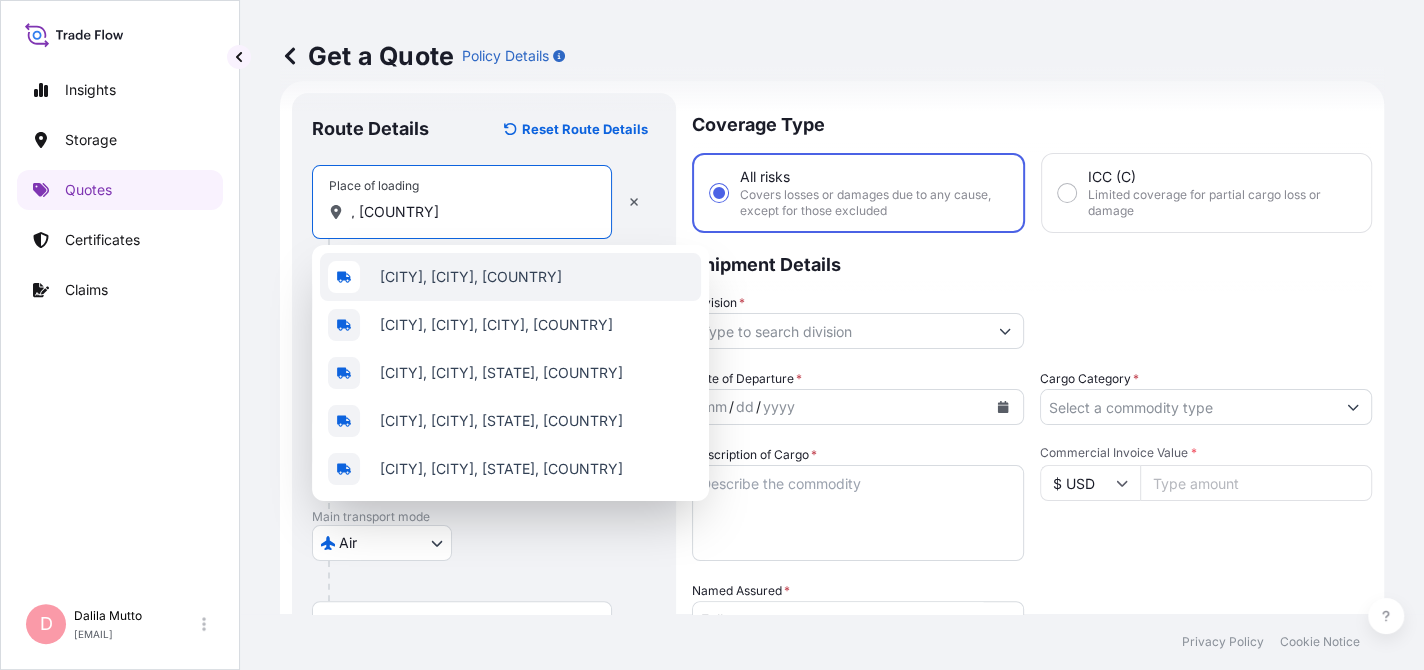 click on "[CITY], [CITY], [COUNTRY]" at bounding box center (471, 277) 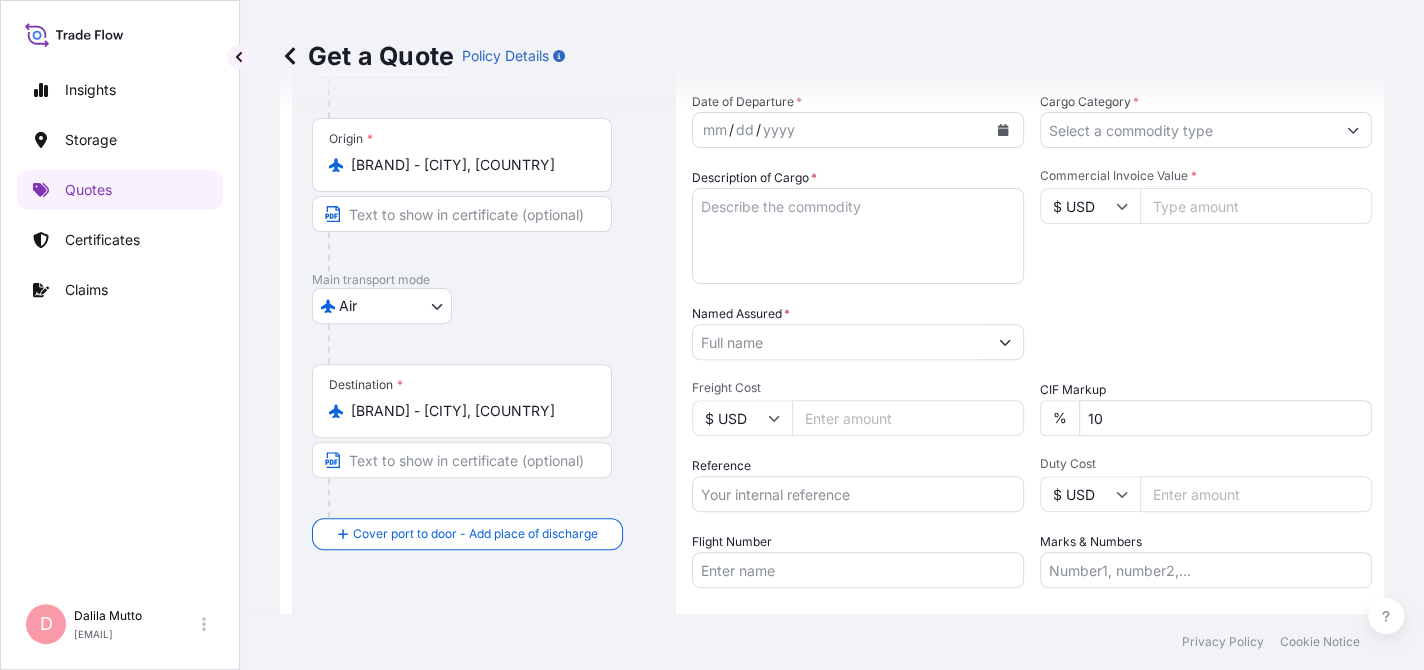scroll, scrollTop: 0, scrollLeft: 0, axis: both 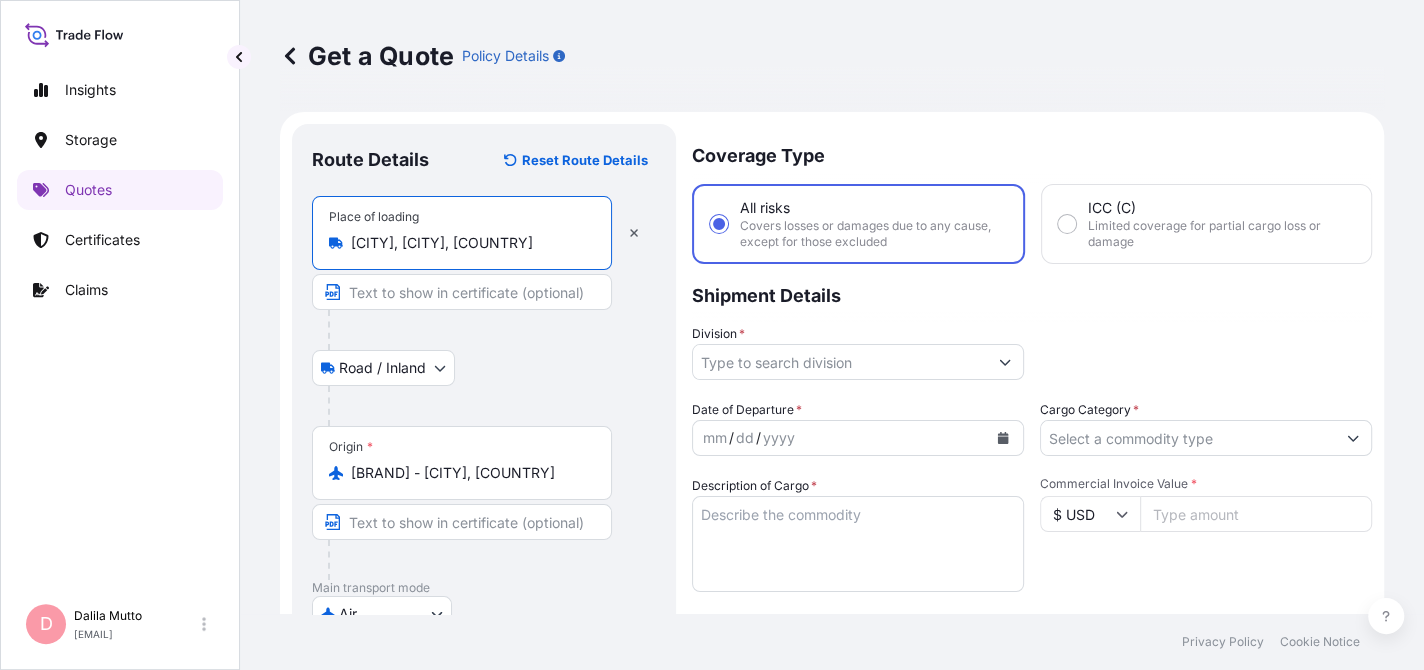 type on "[CITY], [CITY], [COUNTRY]" 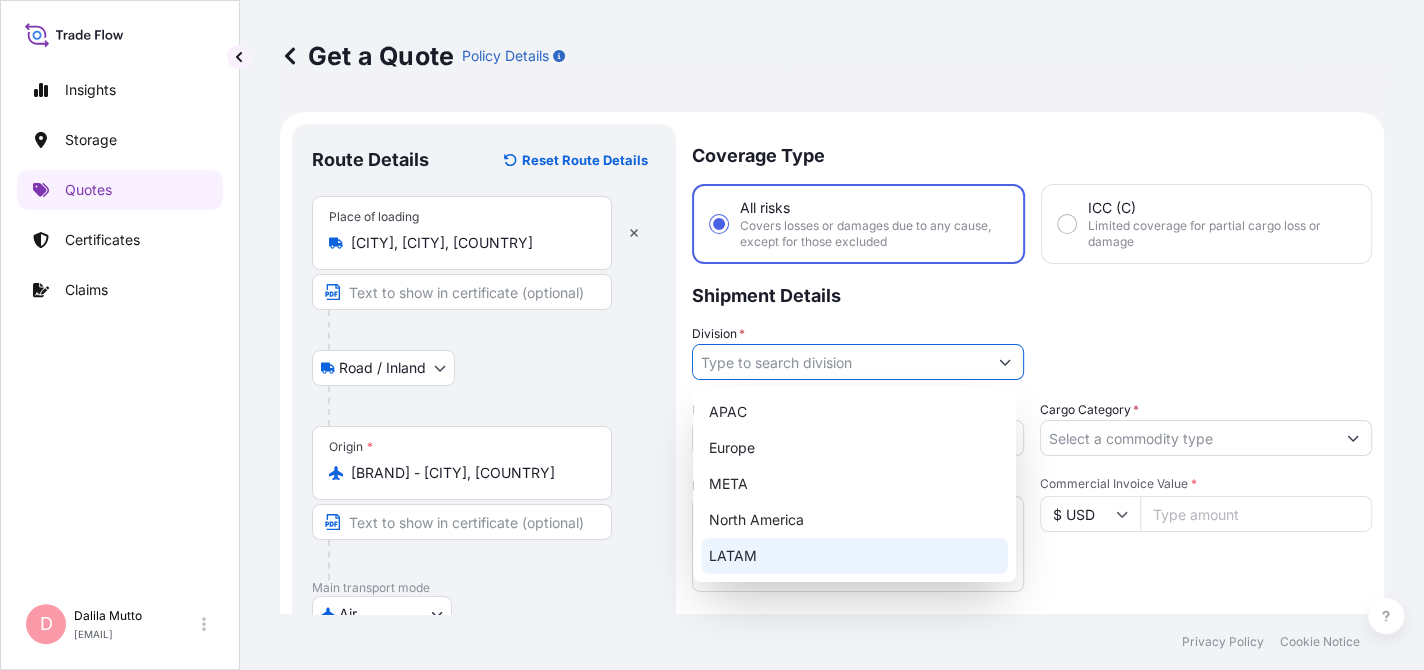 click on "LATAM" at bounding box center [854, 556] 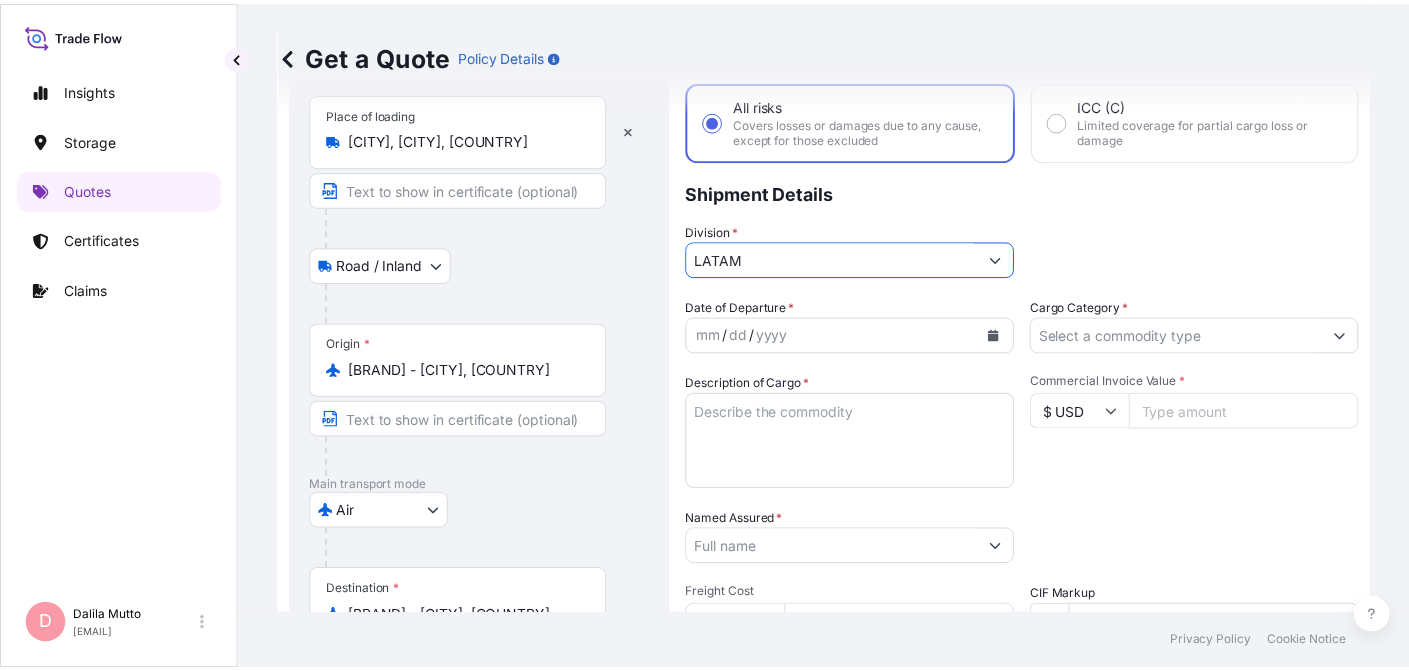 scroll, scrollTop: 110, scrollLeft: 0, axis: vertical 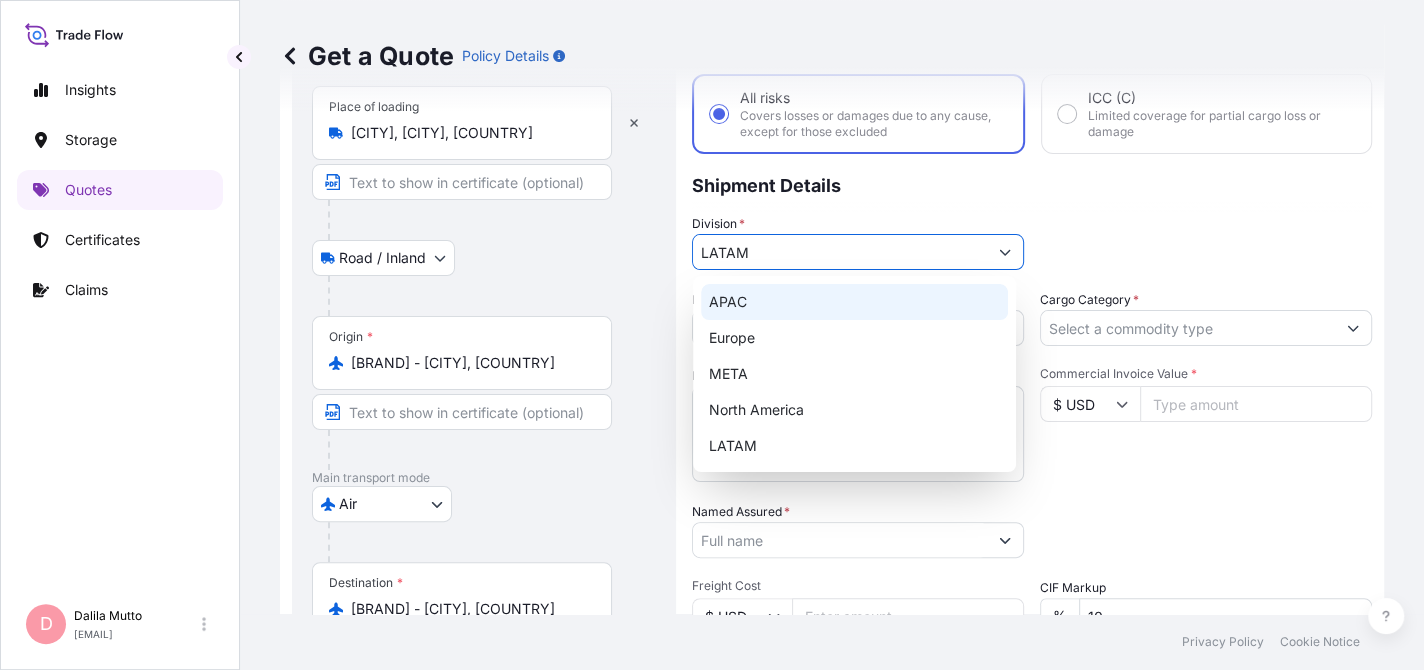 click on "Division * LATAM" at bounding box center (1032, 242) 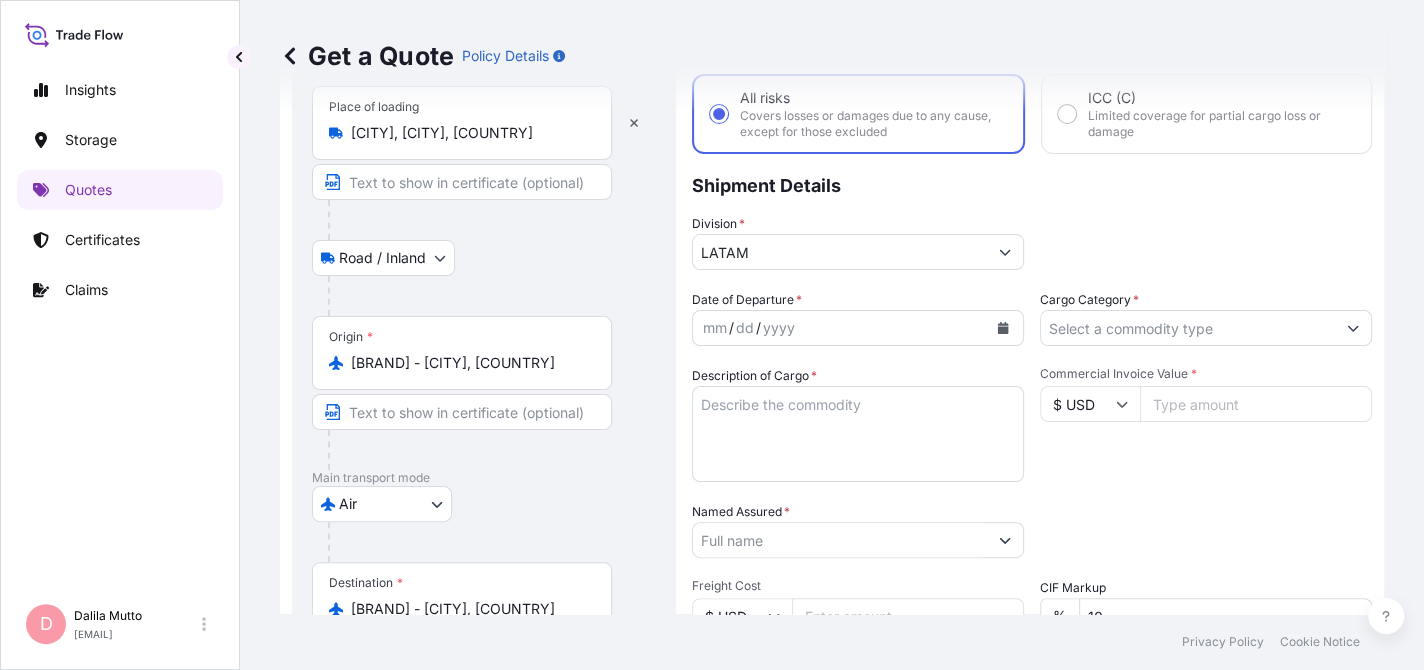 click 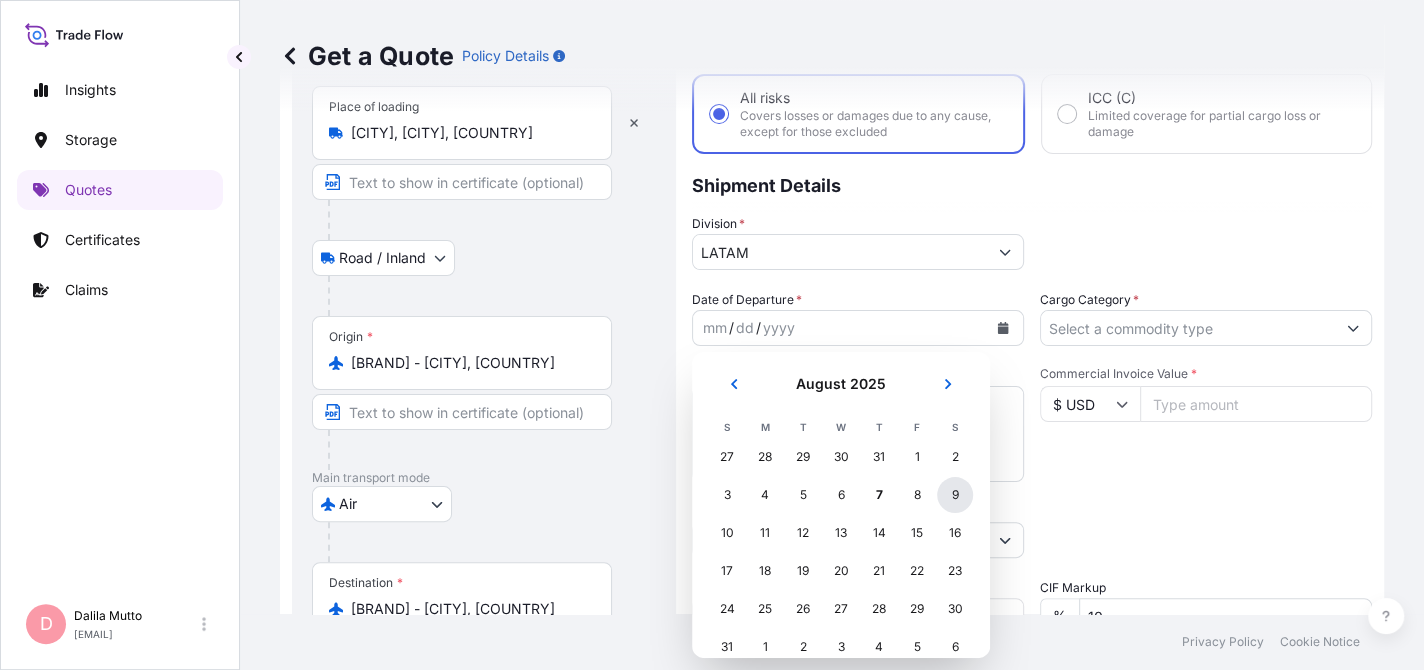 click on "9" at bounding box center (955, 495) 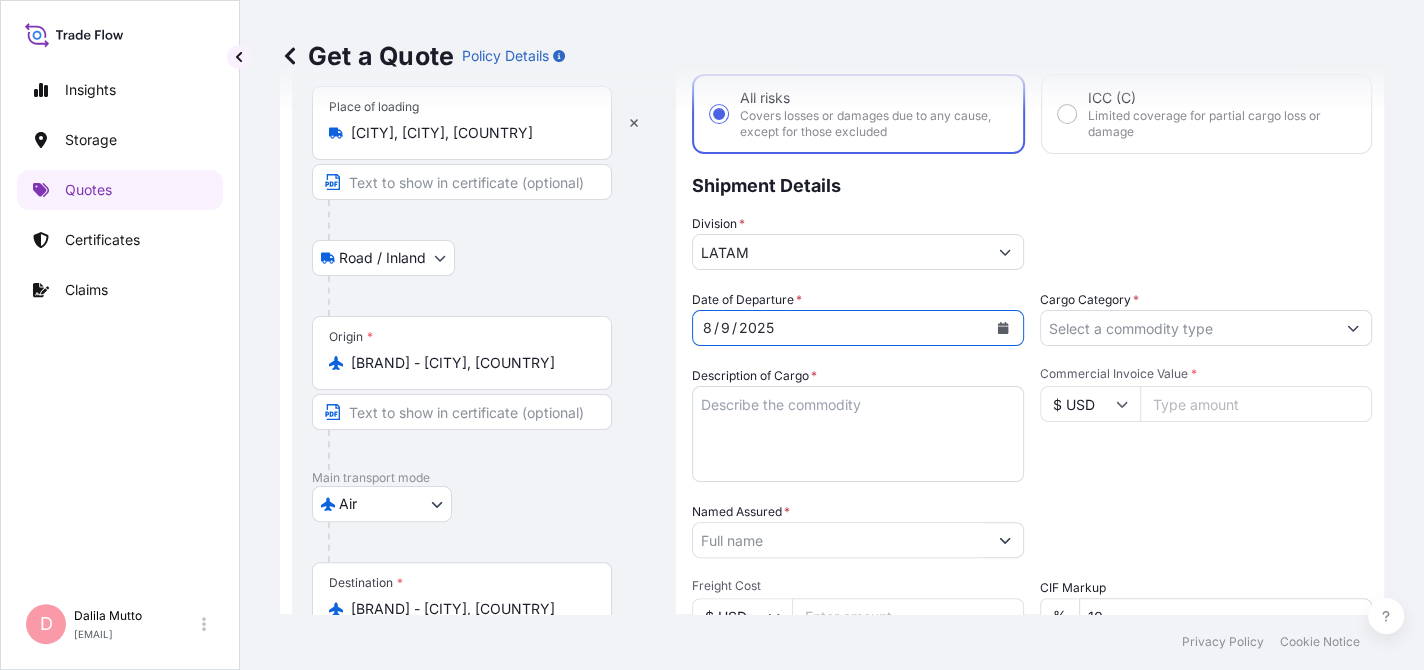 click on "Coverage Type All risks Covers losses or damages due to any cause, except for those excluded ICC (C) Limited coverage for partial cargo loss or damage Shipment Details Division * LATAM Date of Departure * 8 / 9 / 2025 Cargo Category * Description of Cargo * Commercial Invoice Value   * $ USD Named Assured * Packing Category Type to search a container mode Please select a primary mode of transportation first. Freight Cost   $ USD CIF Markup % 10 Reference Duty Cost   $ USD Flight Number Marks & Numbers Letter of Credit This shipment has a letter of credit Letter of credit * Letter of credit may not exceed 12000 characters Get a Quote" at bounding box center [1032, 474] 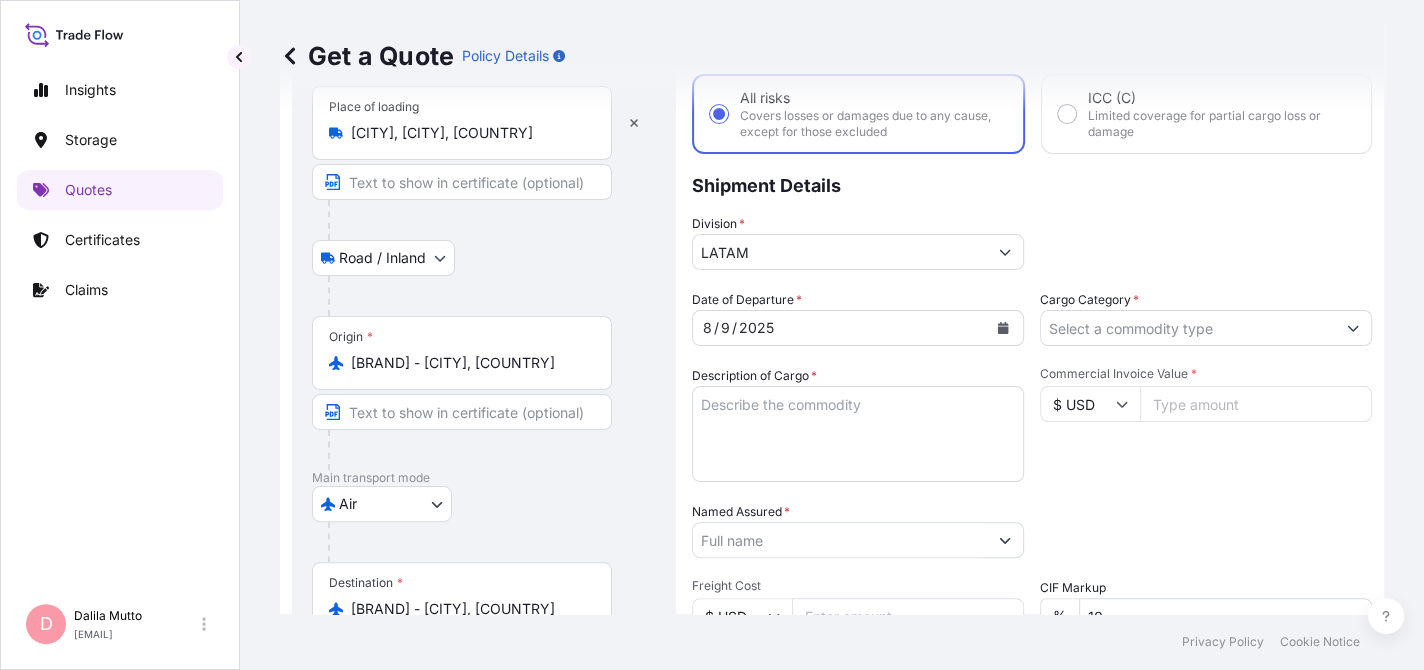 click on "Cargo Category *" at bounding box center (1188, 328) 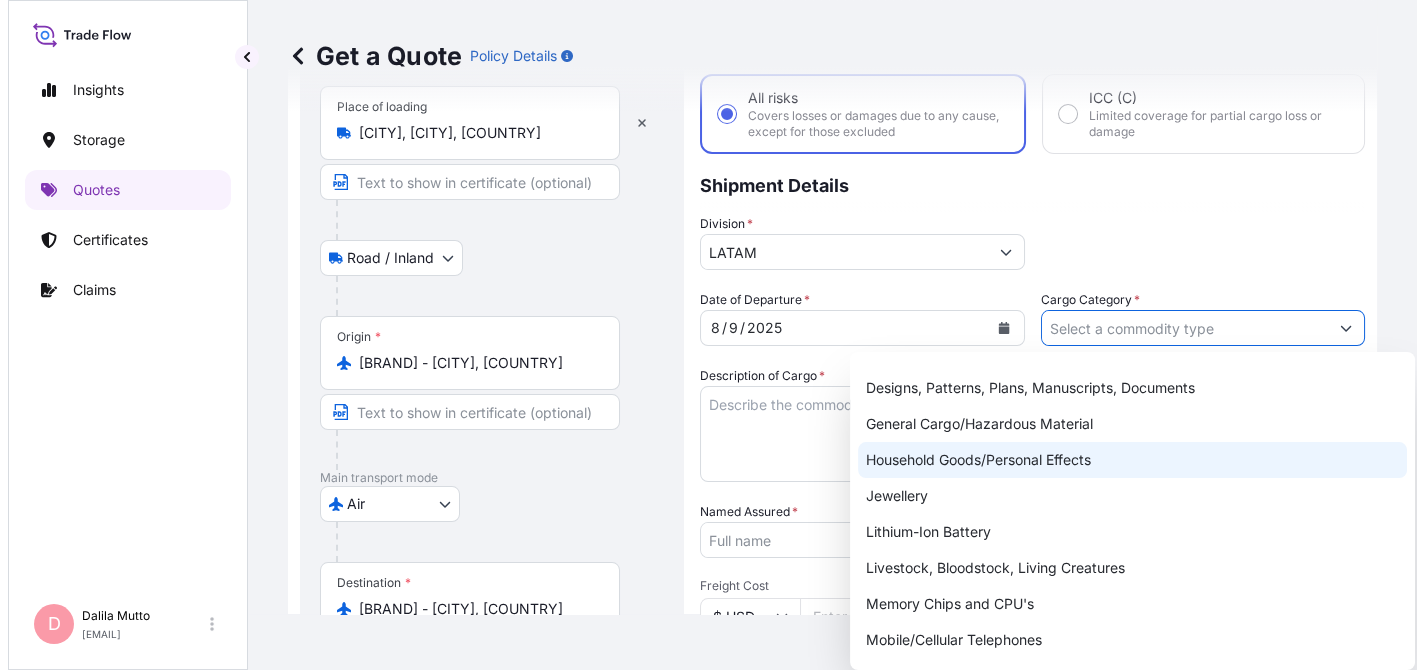 scroll, scrollTop: 200, scrollLeft: 0, axis: vertical 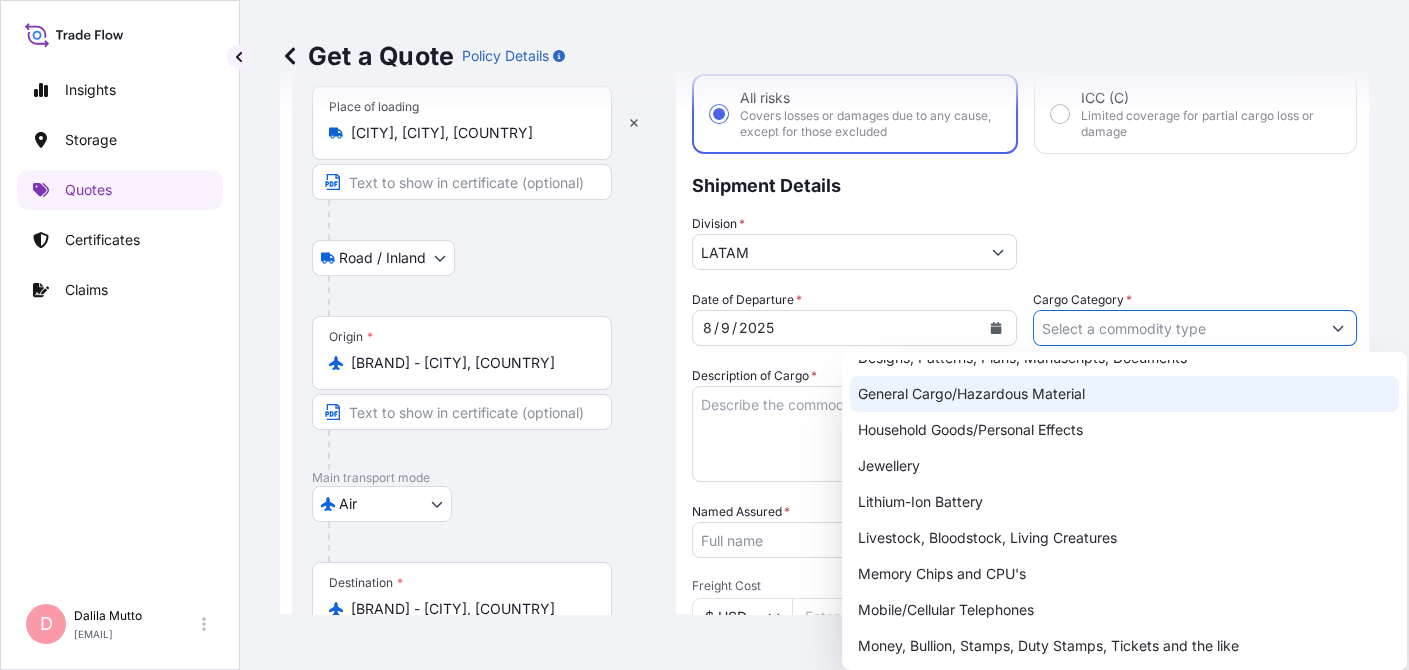 click on "General Cargo/Hazardous Material" at bounding box center [1124, 394] 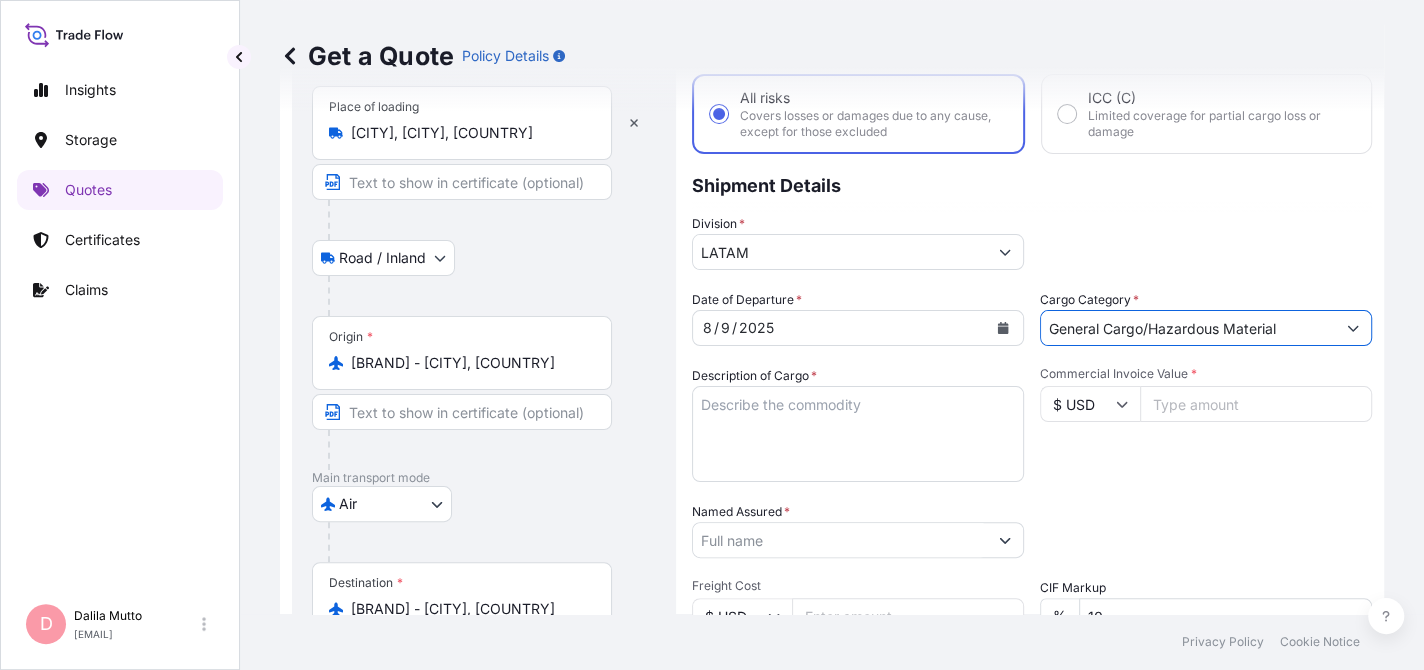 drag, startPoint x: 1280, startPoint y: 321, endPoint x: 1242, endPoint y: 331, distance: 39.293766 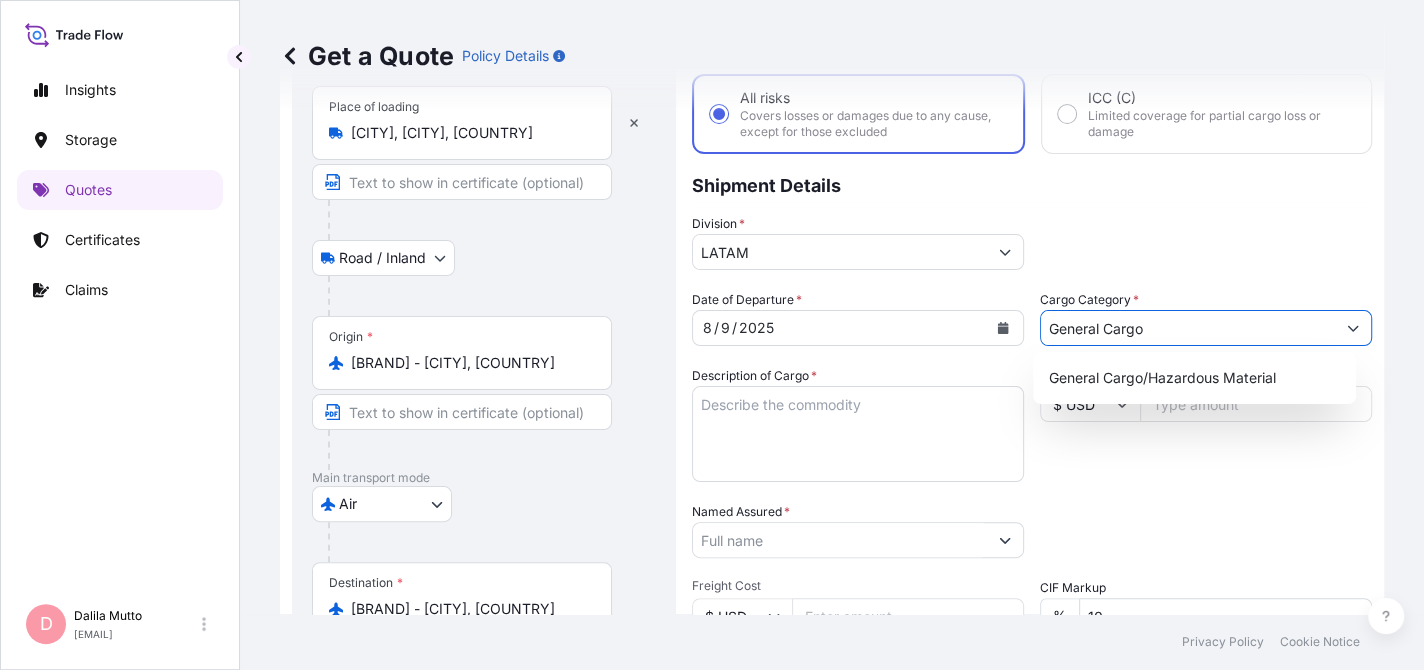 click on "General Cargo" at bounding box center (1188, 328) 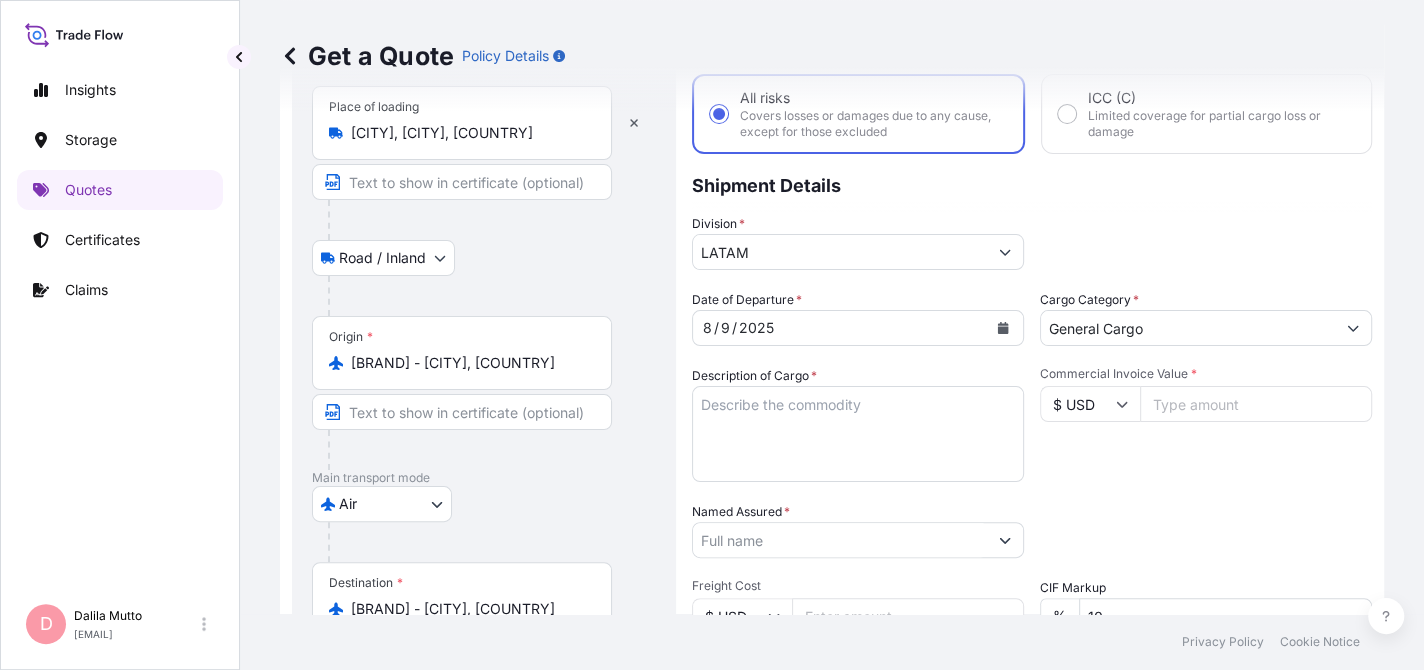click on "Description of Cargo *" at bounding box center [858, 434] 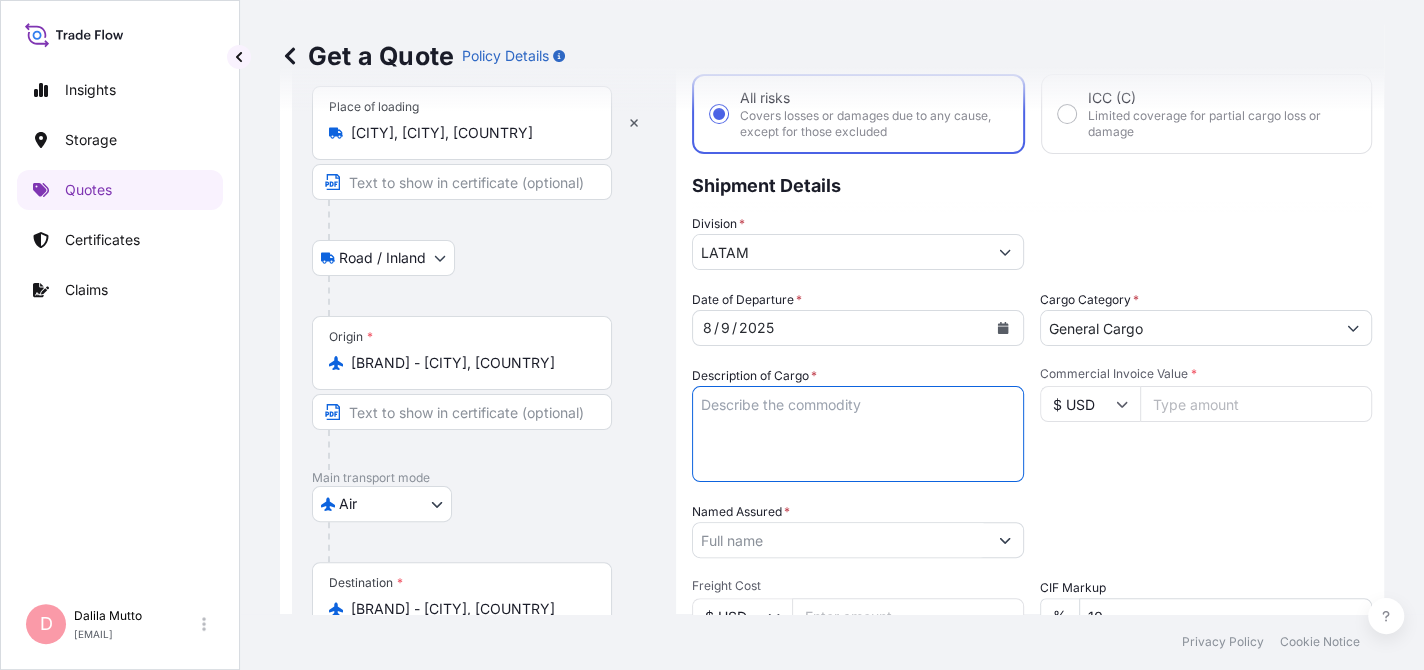 paste on "ACCESORIOS PARA
TELEFONÍA MOVIL" 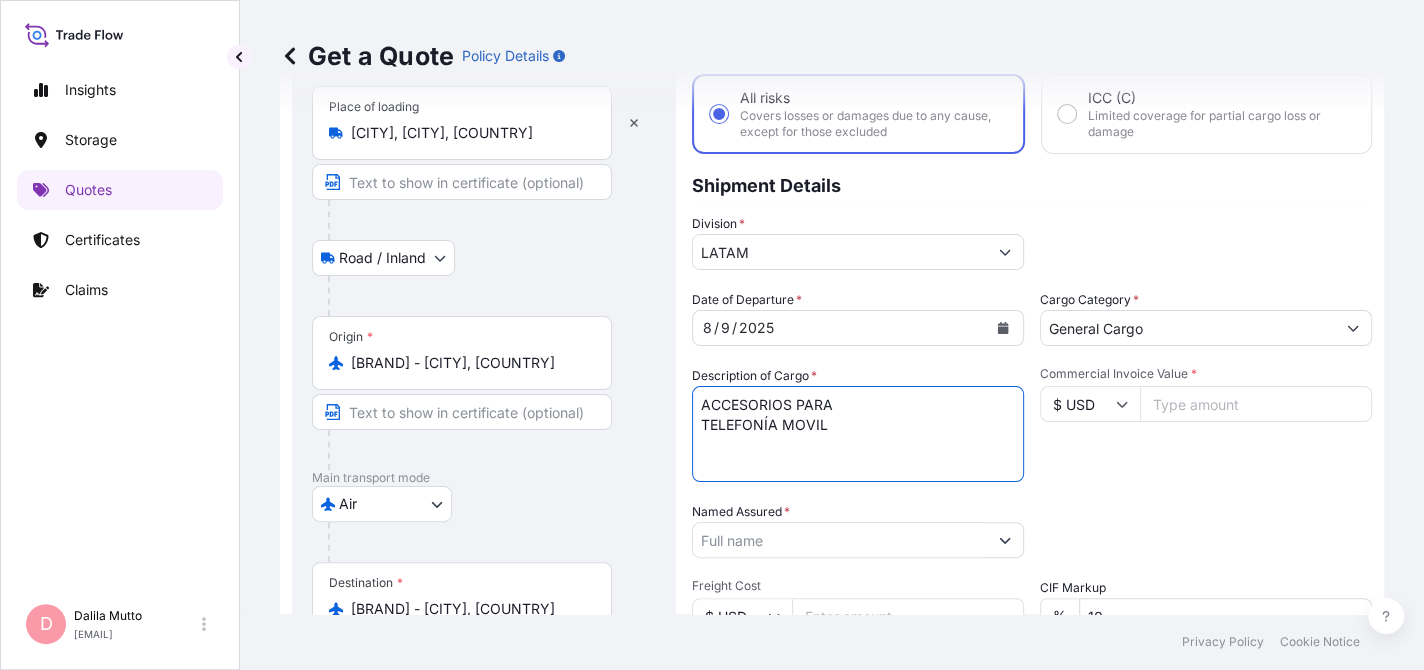 click on "ACCESORIOS PARA
TELEFONÍA MOVIL" at bounding box center (858, 434) 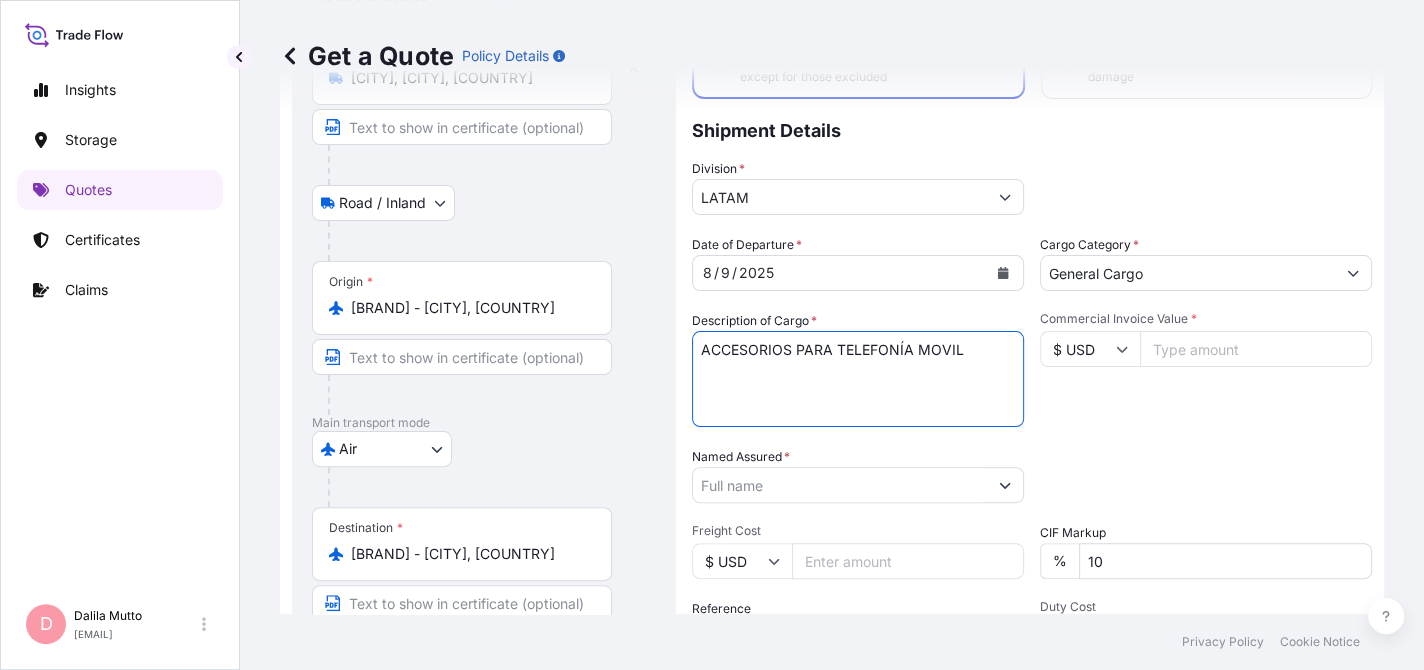 scroll, scrollTop: 210, scrollLeft: 0, axis: vertical 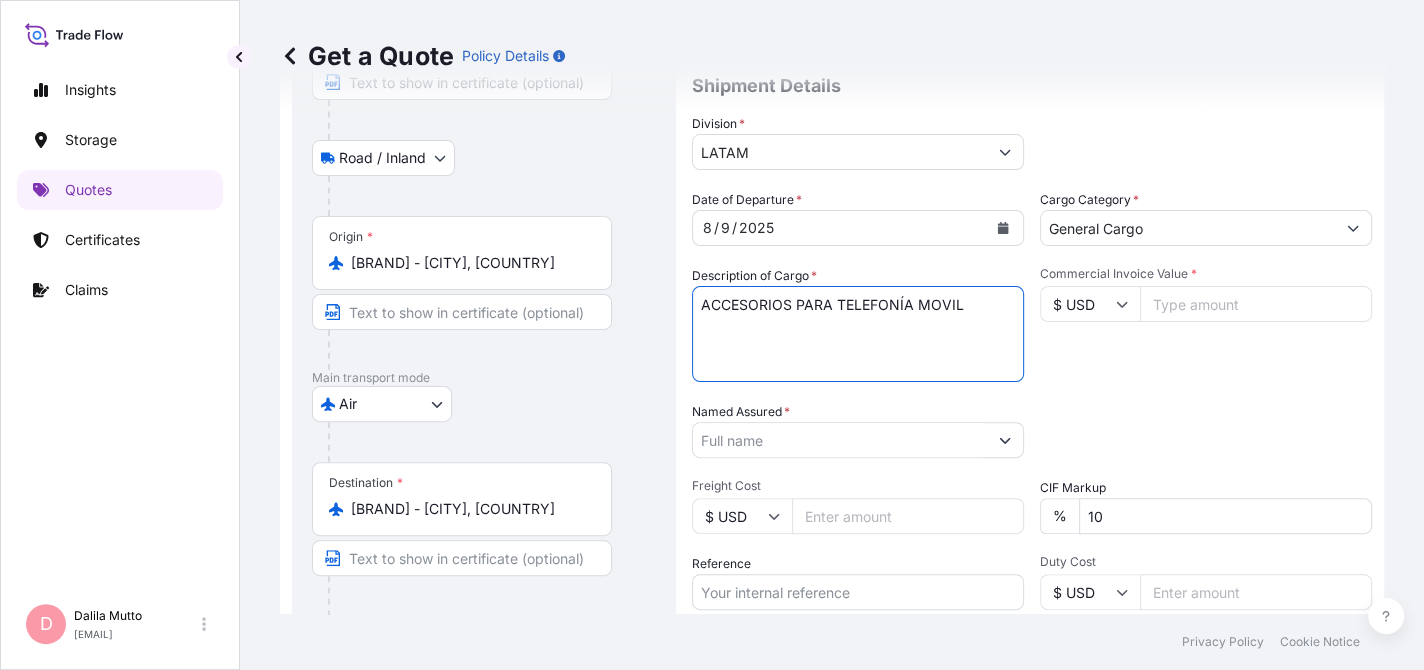 type on "ACCESORIOS PARA TELEFONÍA MOVIL" 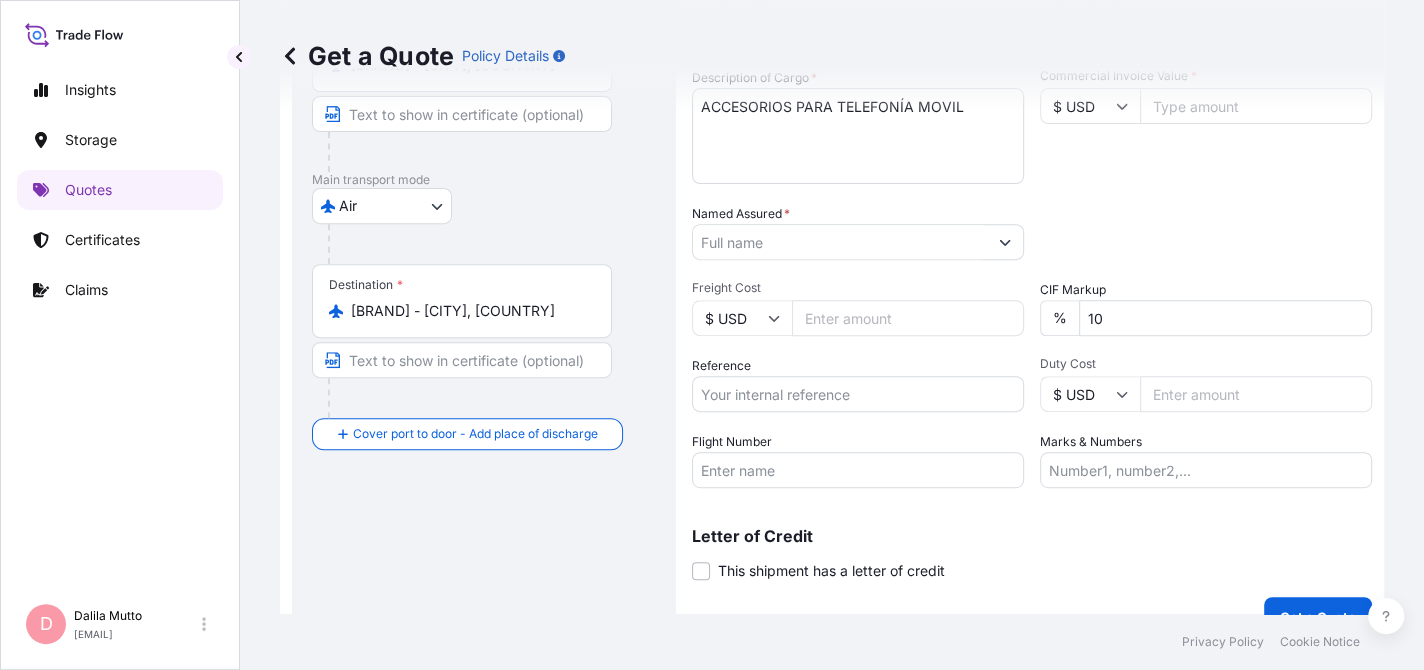 scroll, scrollTop: 442, scrollLeft: 0, axis: vertical 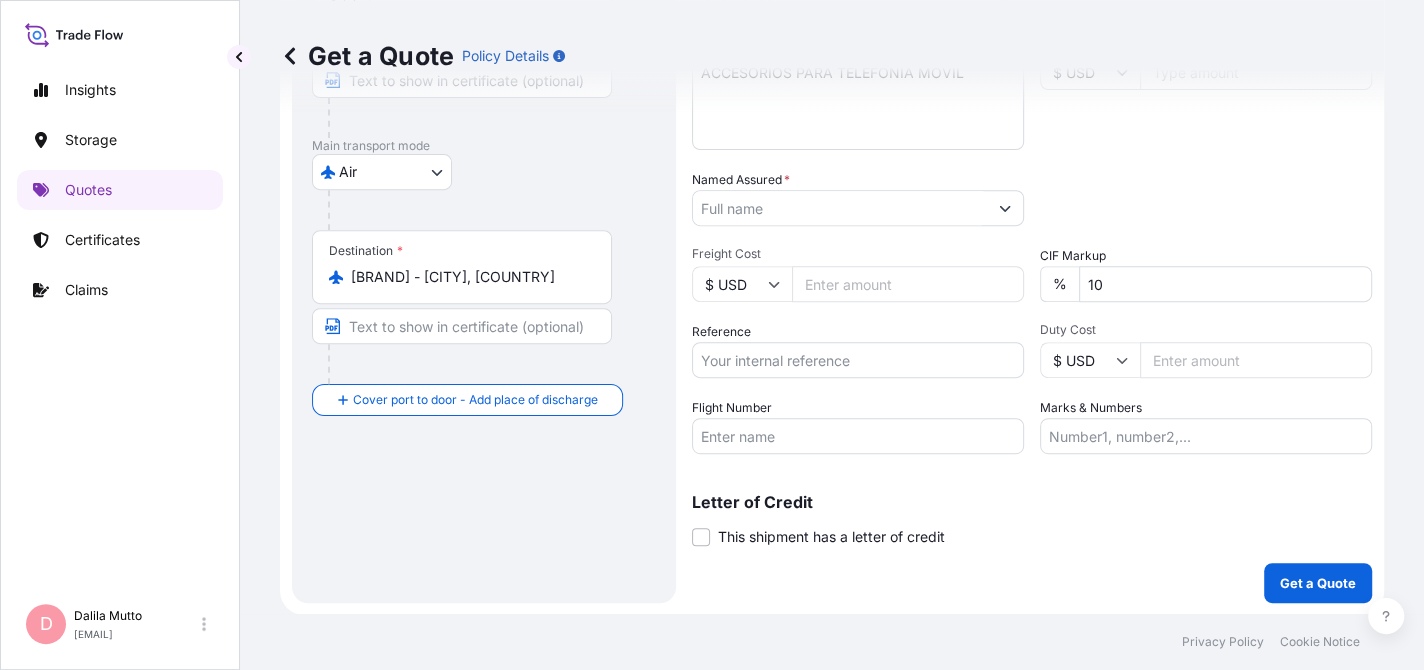click on "Reference" at bounding box center (858, 360) 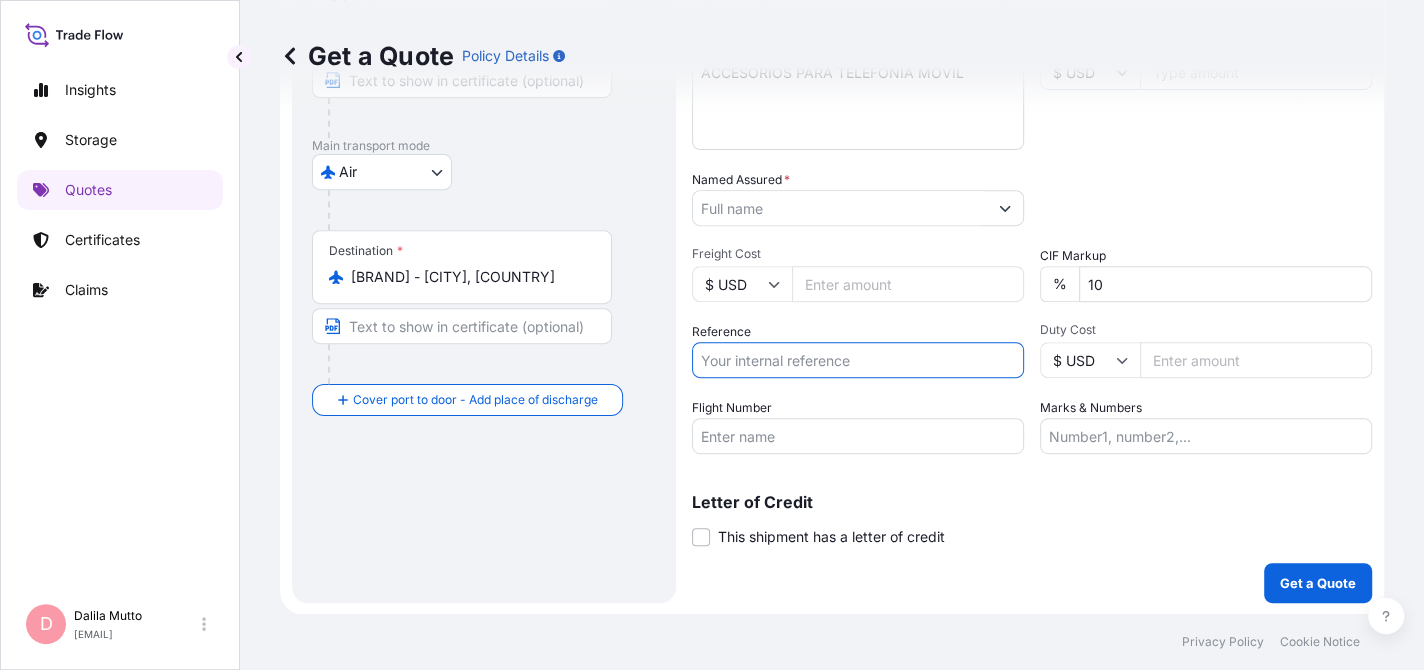 paste on "663" 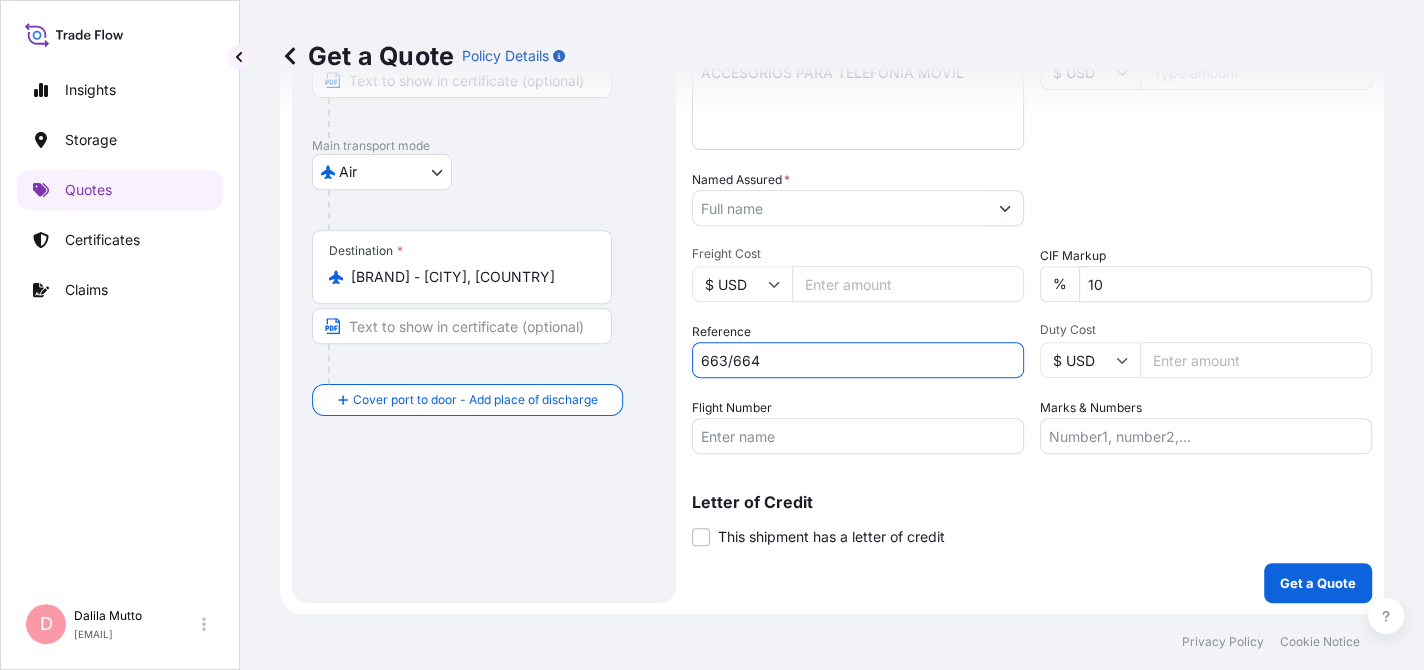 type on "663/664" 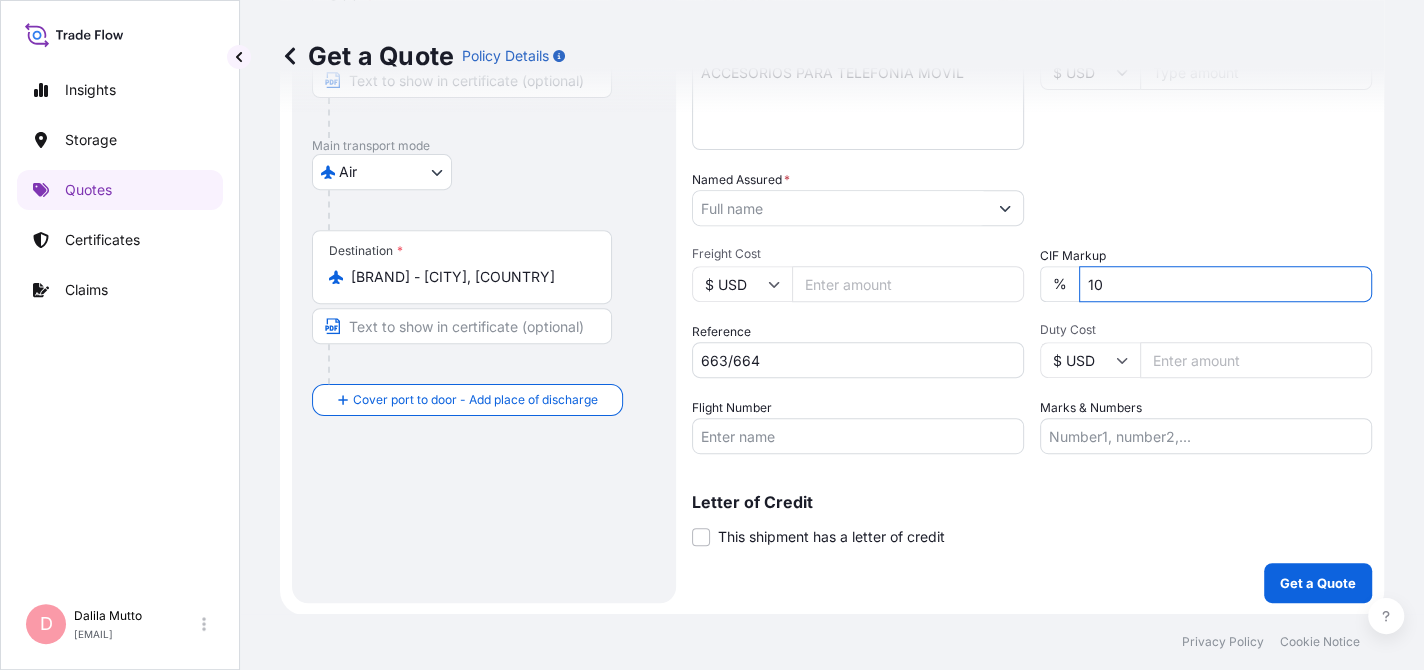type on "1" 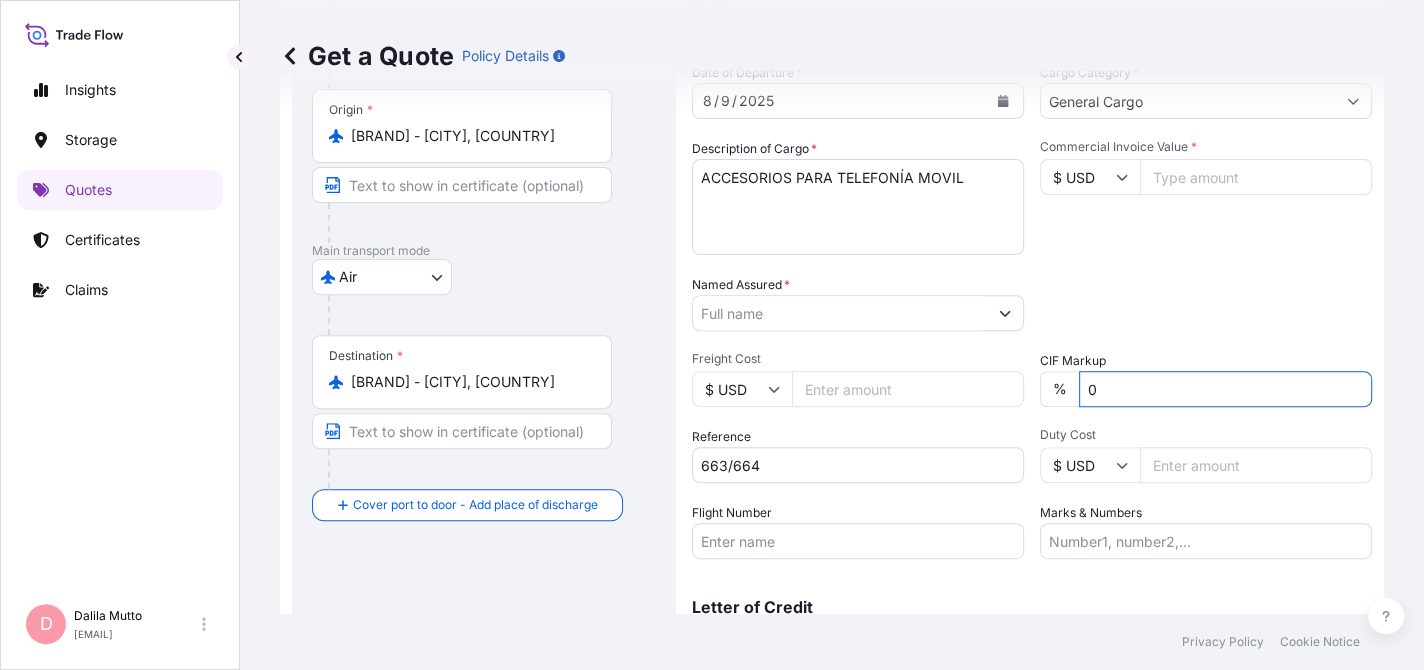 scroll, scrollTop: 142, scrollLeft: 0, axis: vertical 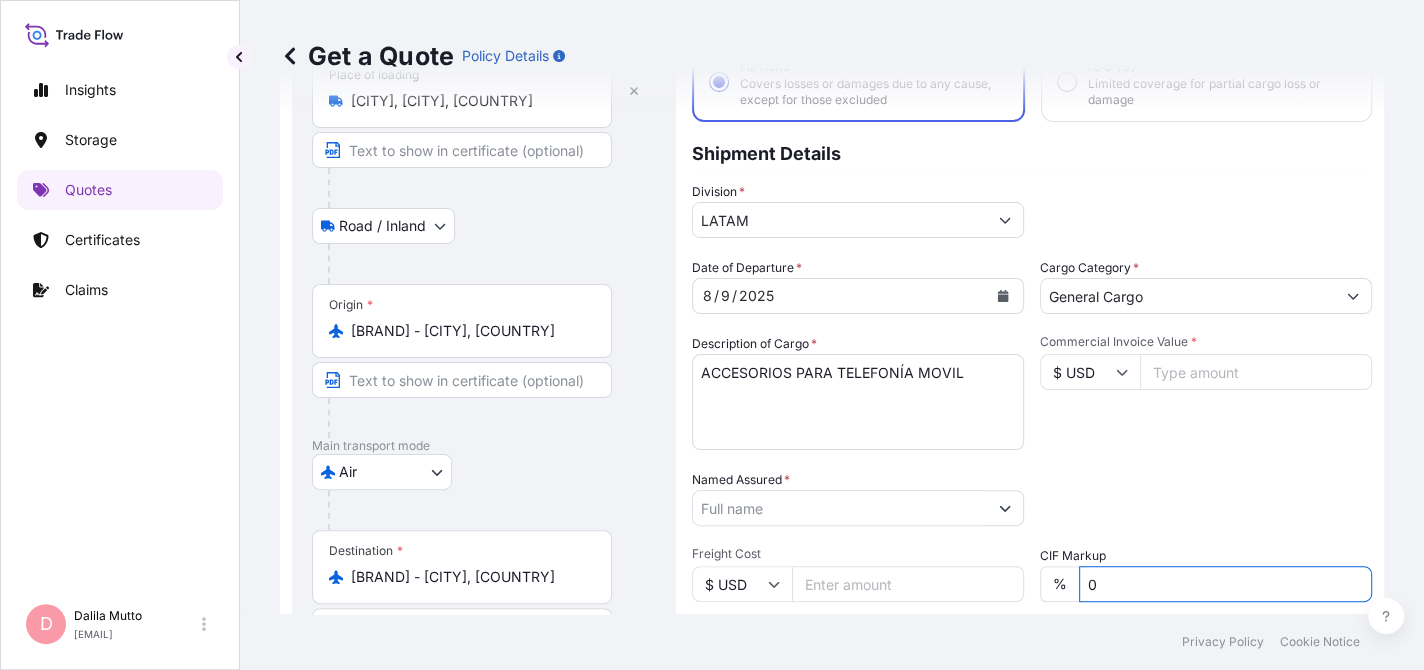 type on "0" 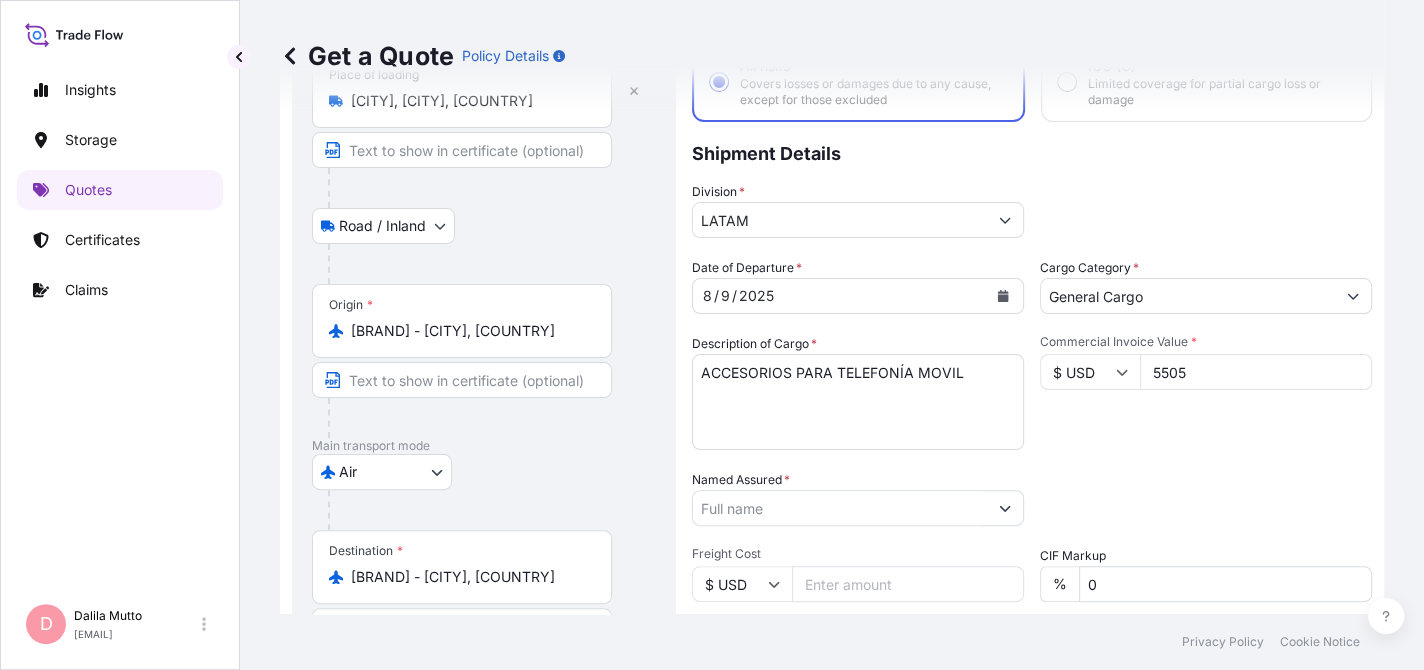 click on "5505" at bounding box center [1256, 372] 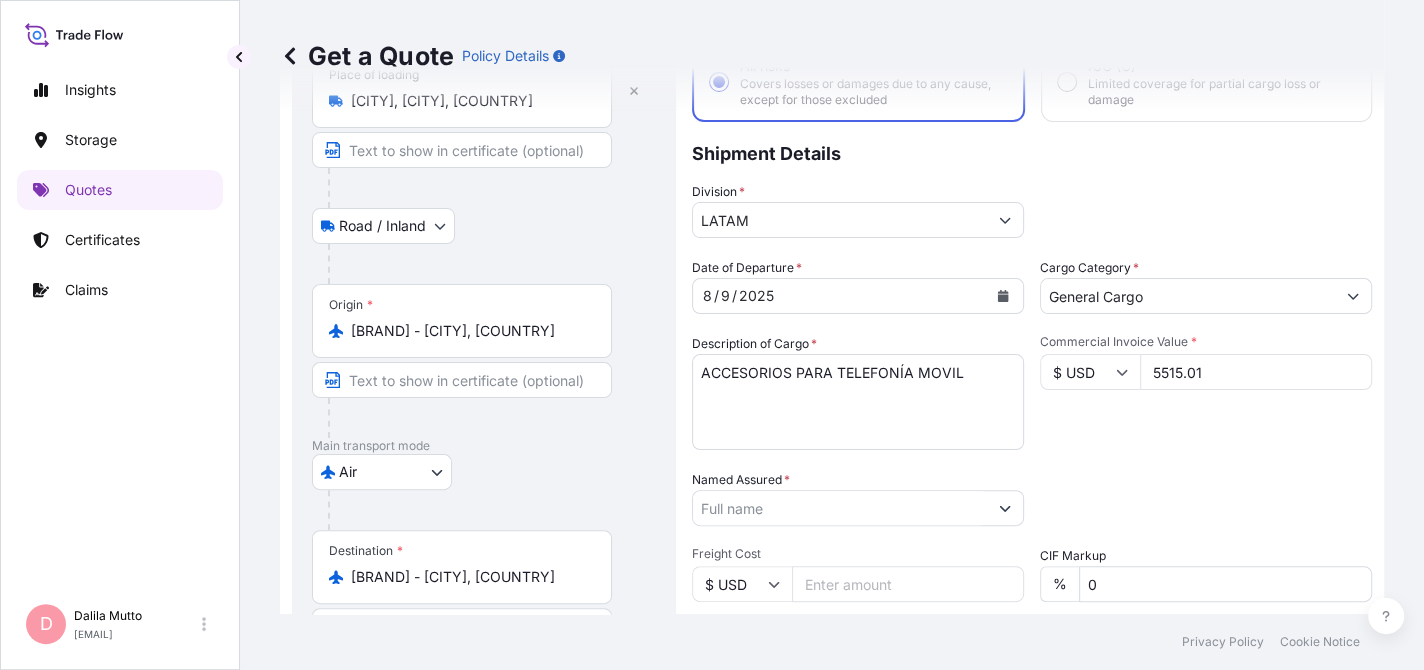 type on "5515.01" 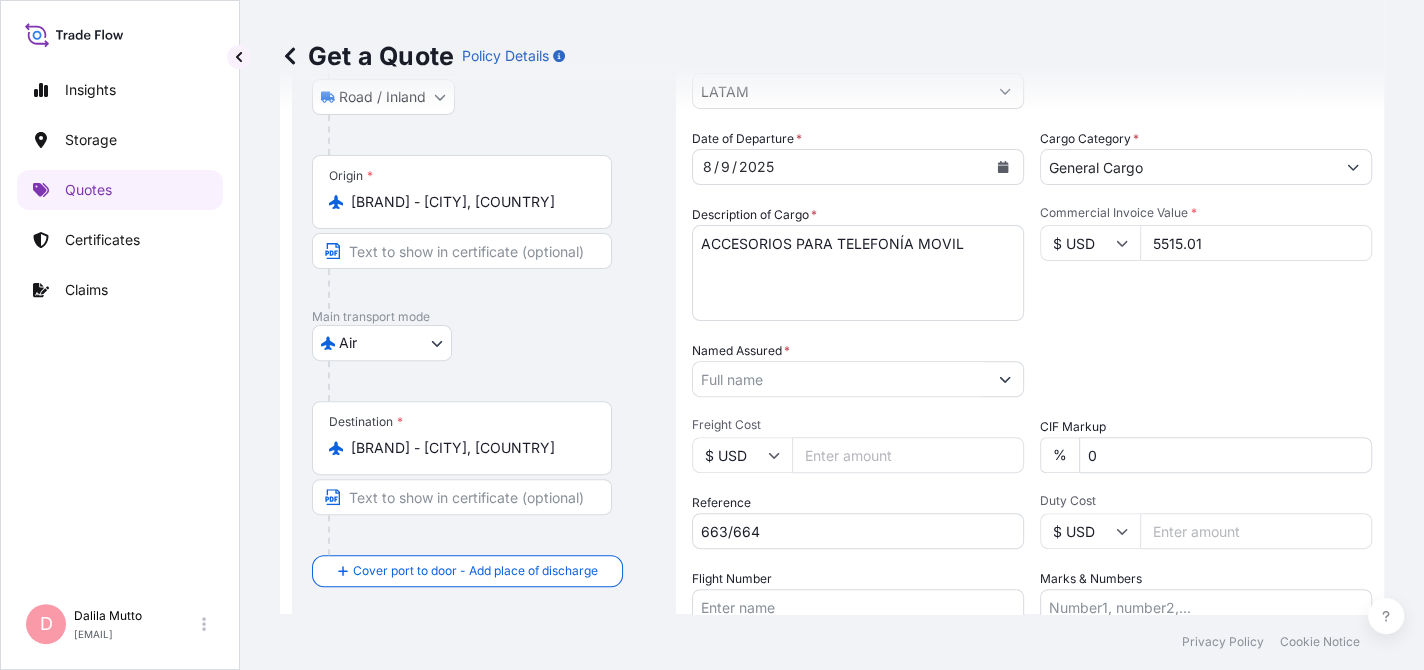 scroll, scrollTop: 442, scrollLeft: 0, axis: vertical 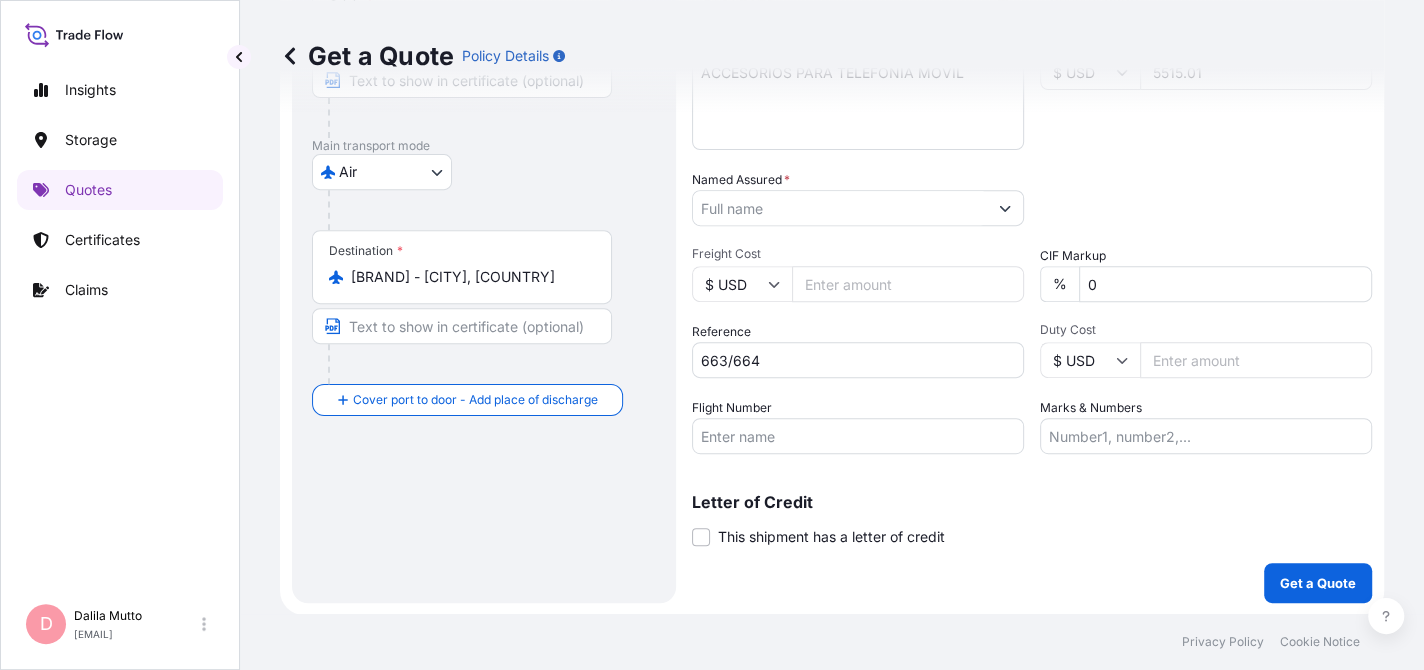 click on "Named Assured *" at bounding box center (840, 208) 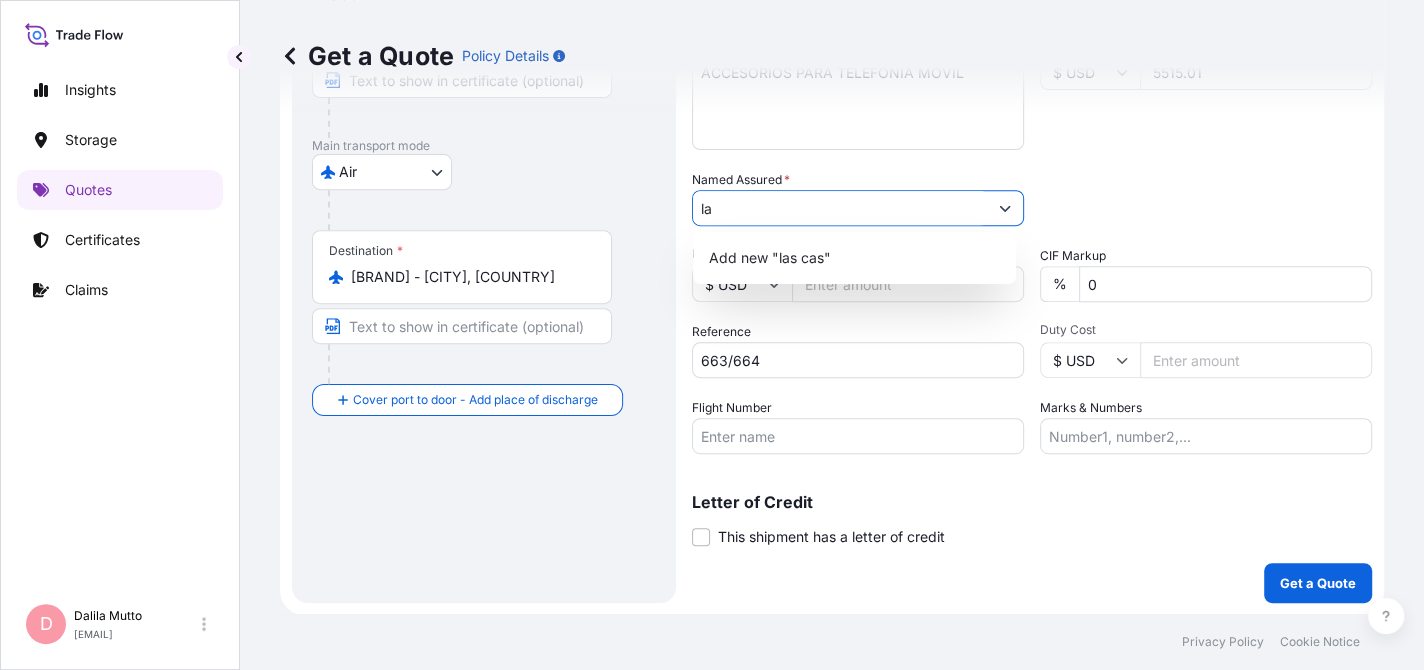 type on "l" 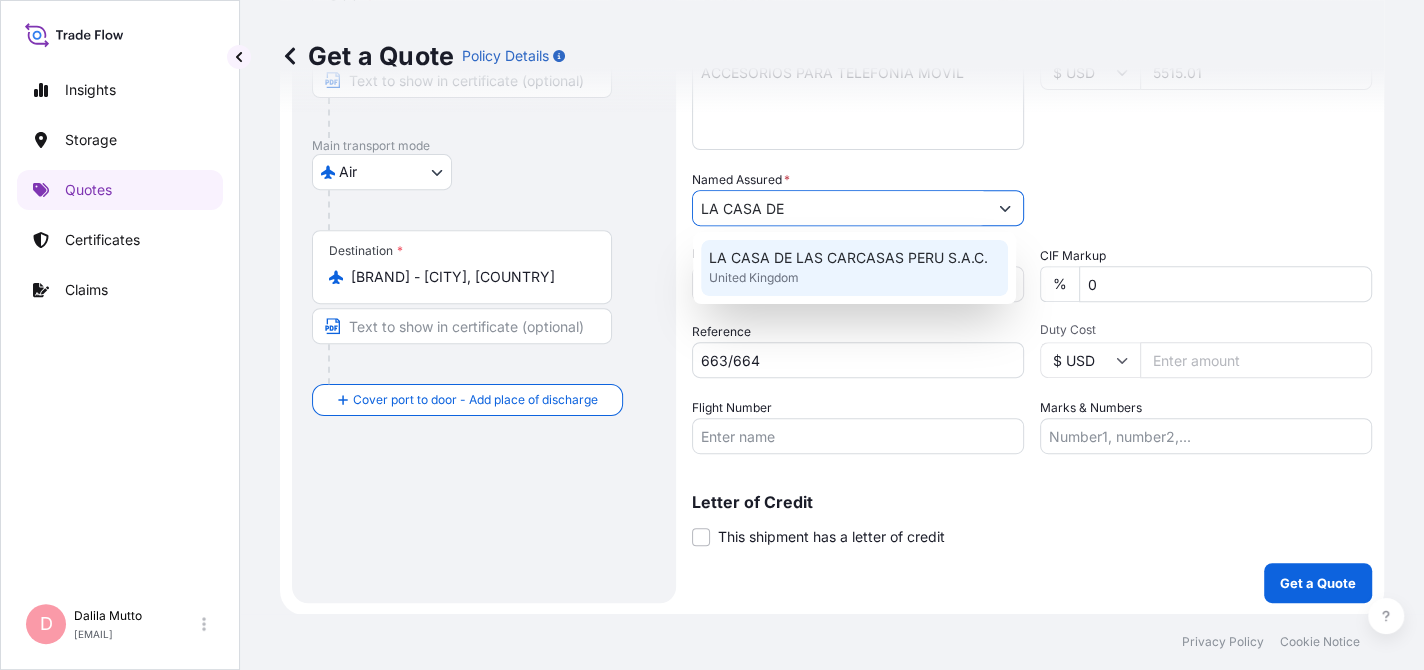 click on "[BRAND] [COUNTRY]" at bounding box center [854, 268] 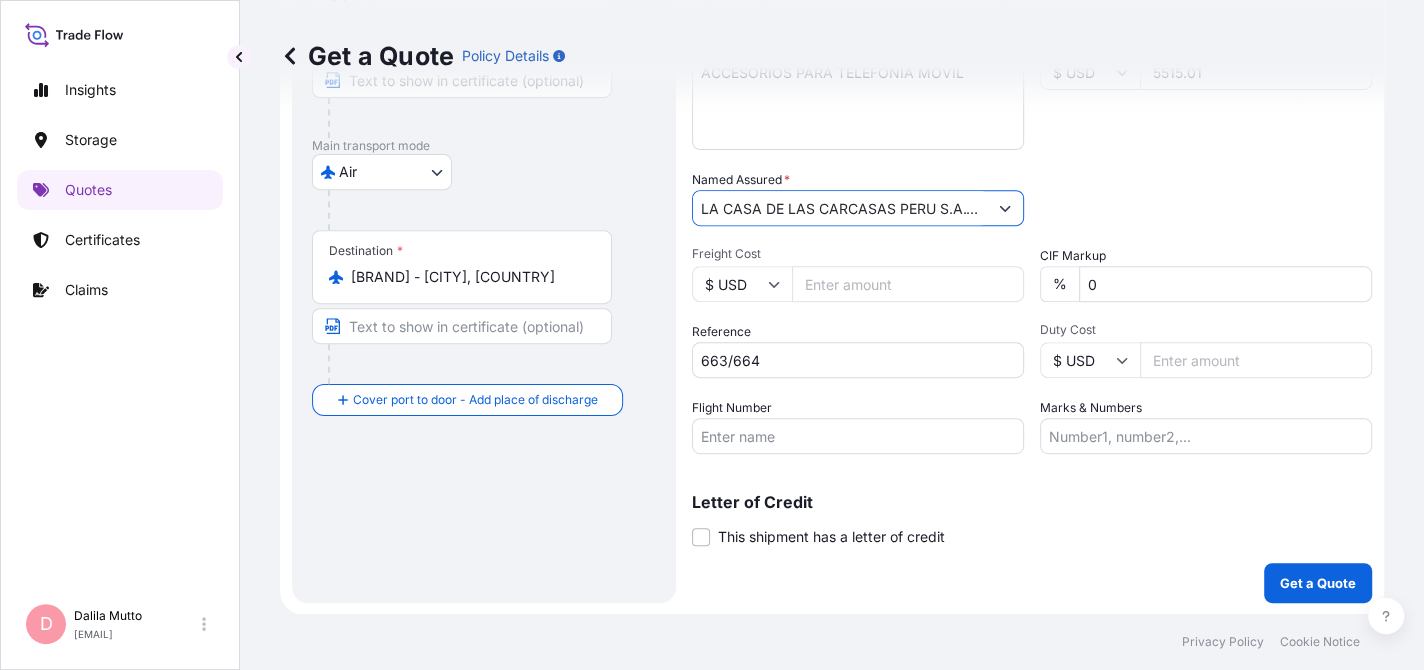 type on "LA CASA DE LAS CARCASAS PERU S.A.C." 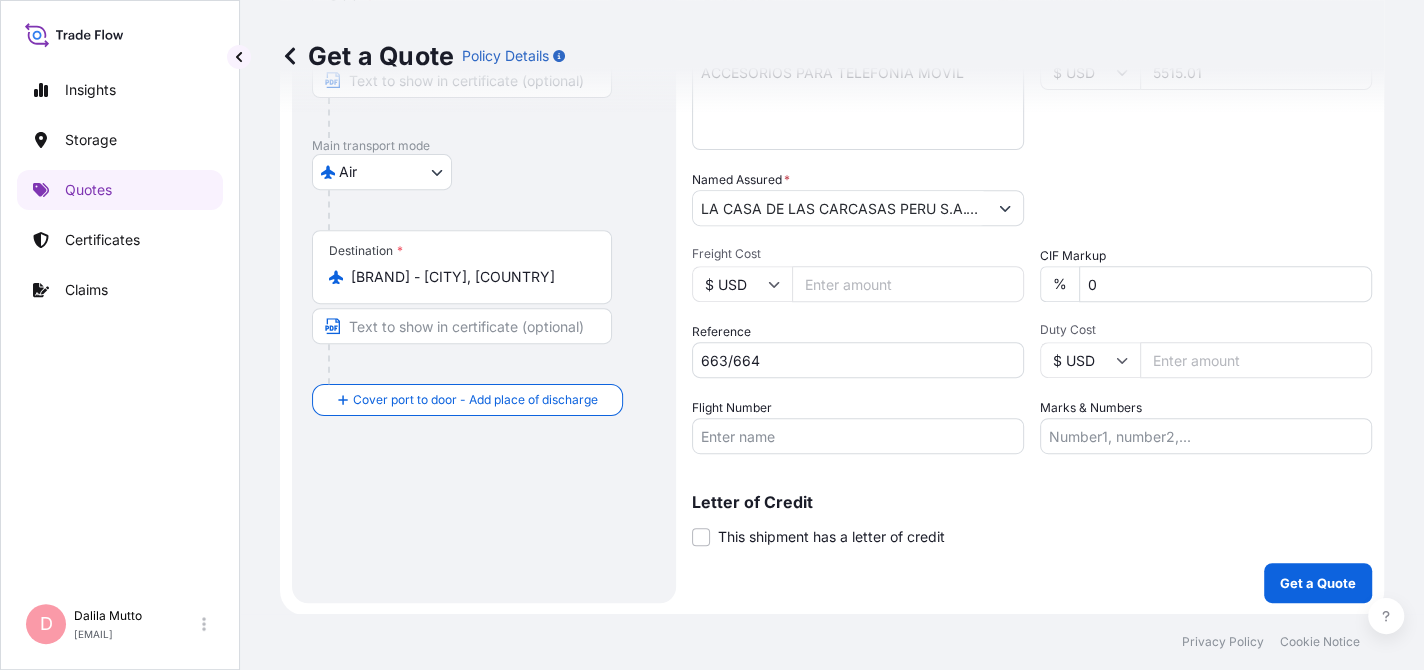 click on "Freight Cost" at bounding box center (908, 284) 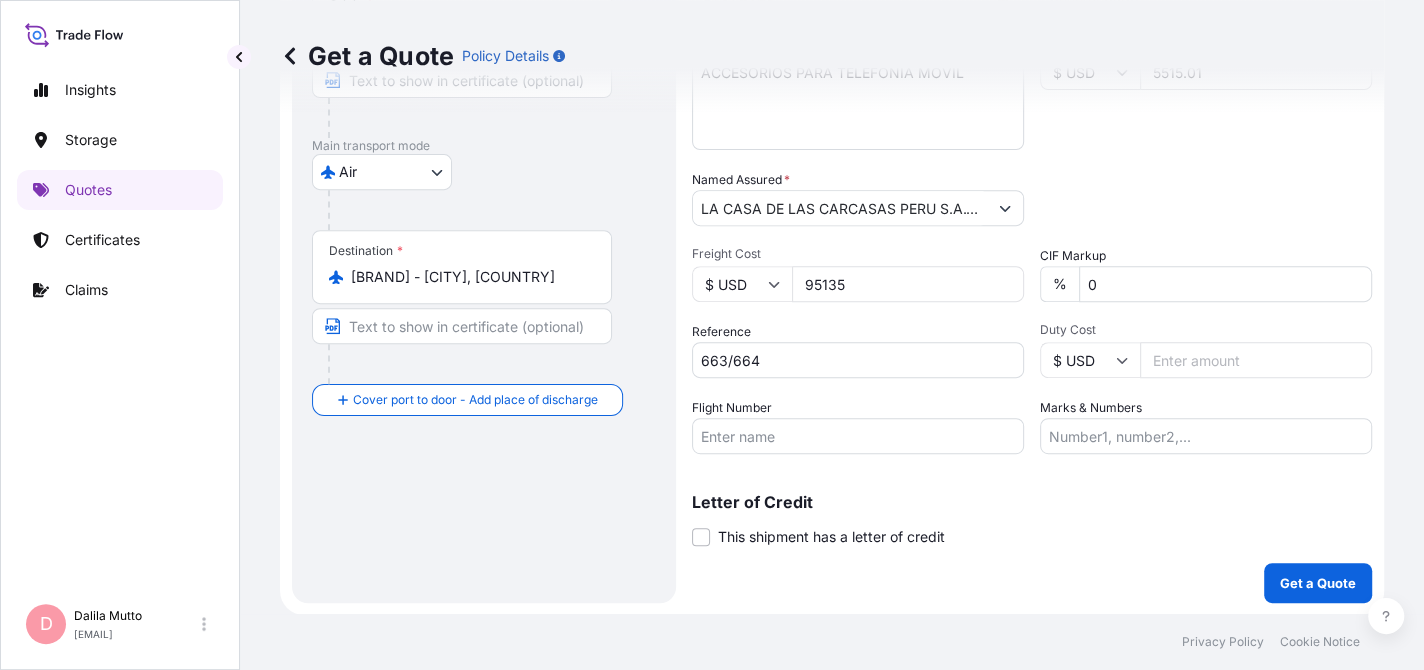 click on "95135" at bounding box center [908, 284] 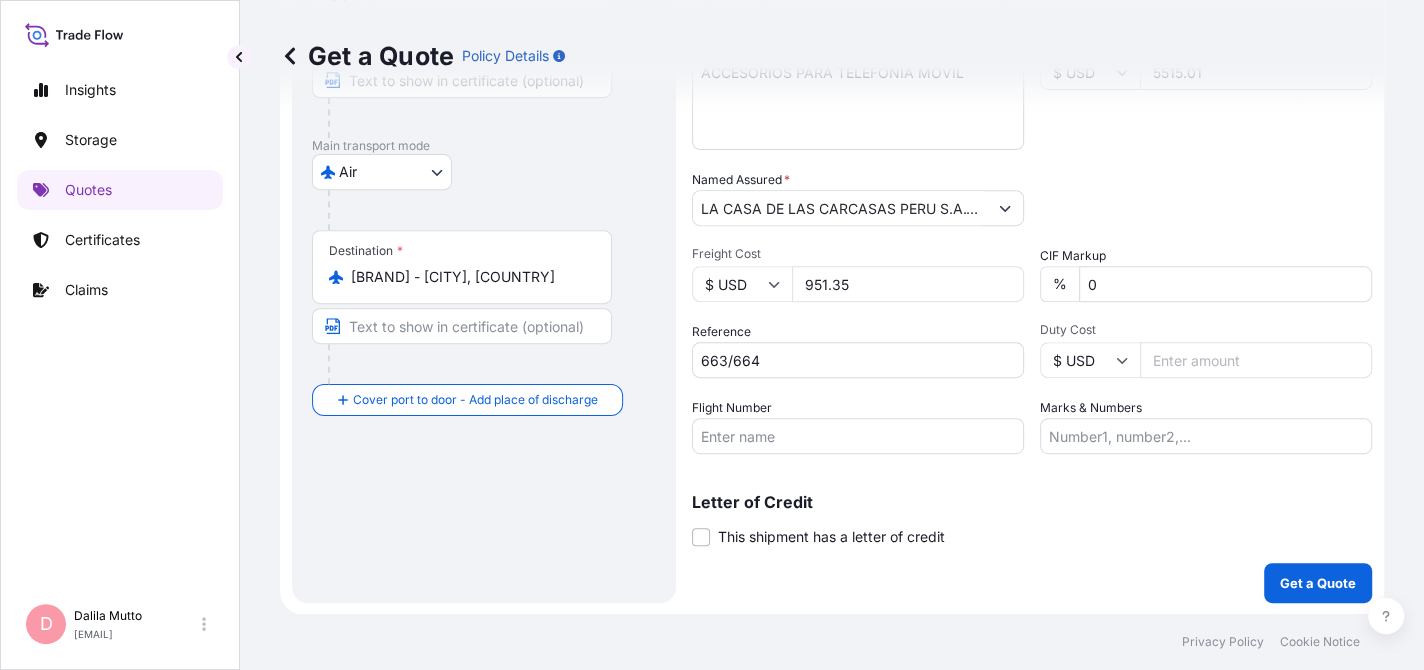 type on "951.35" 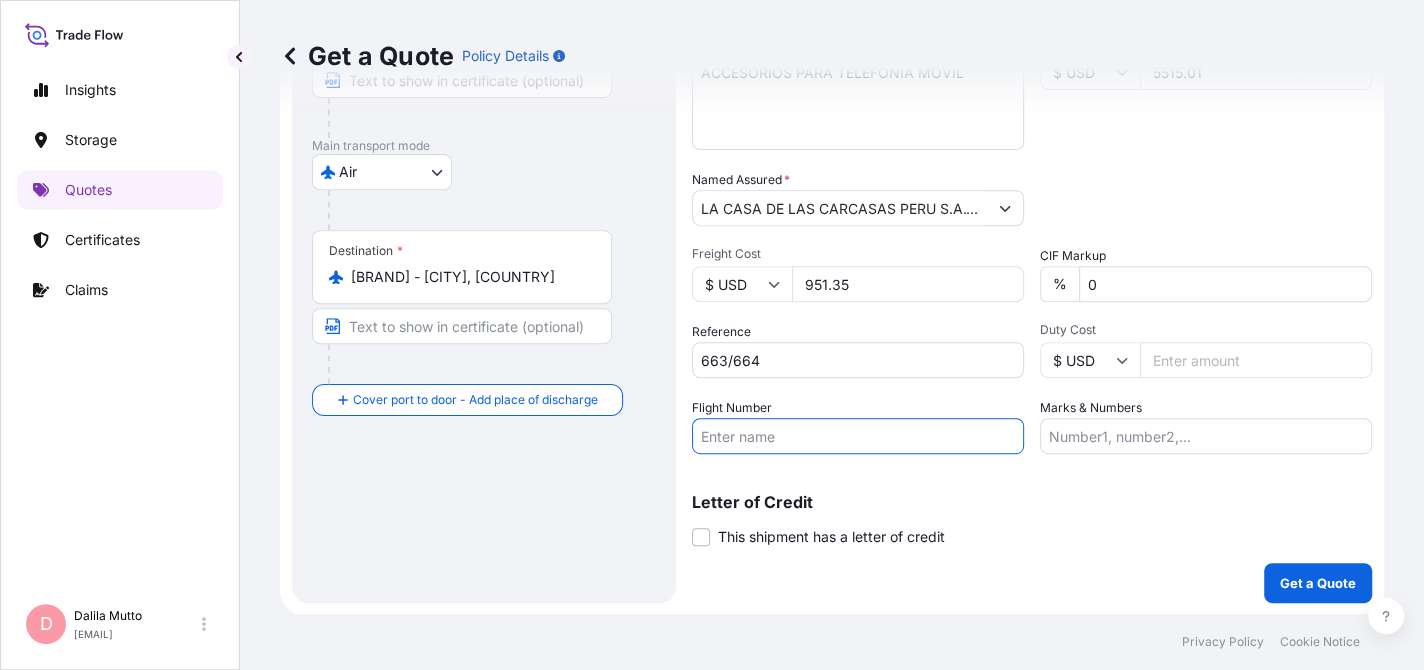 paste on "LA-2370" 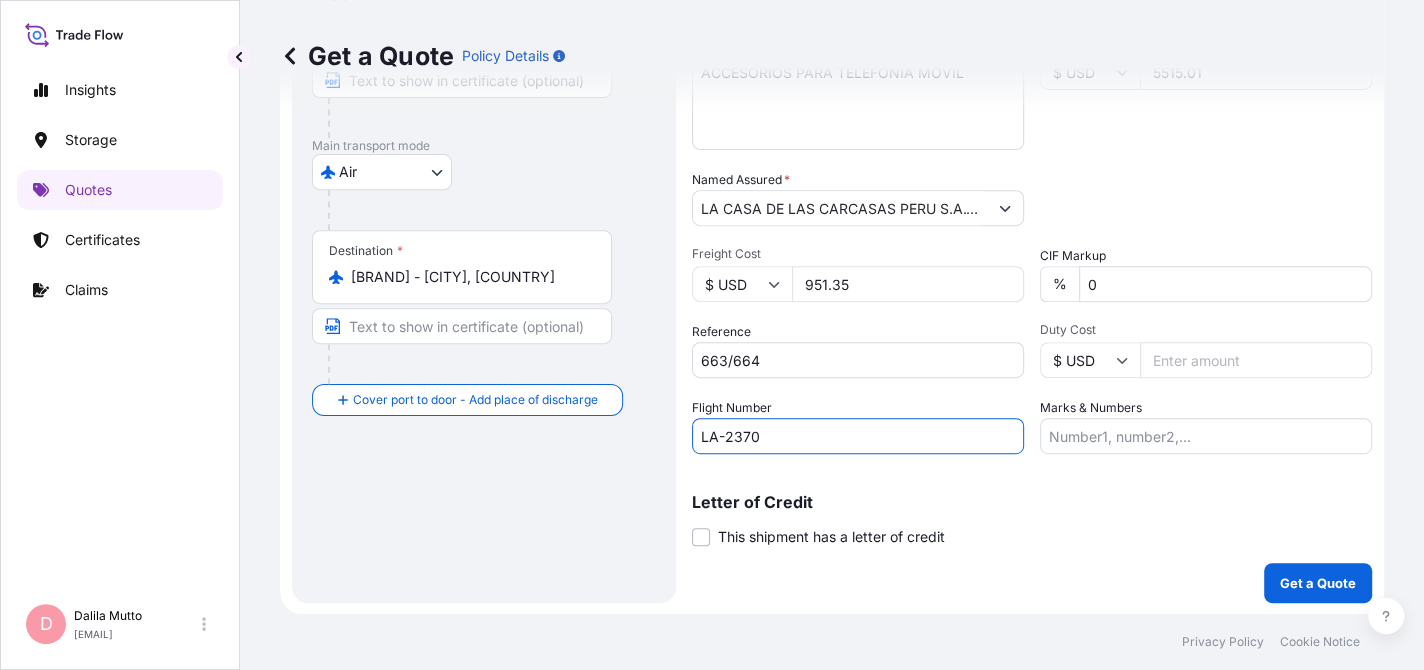 type on "LA-2370" 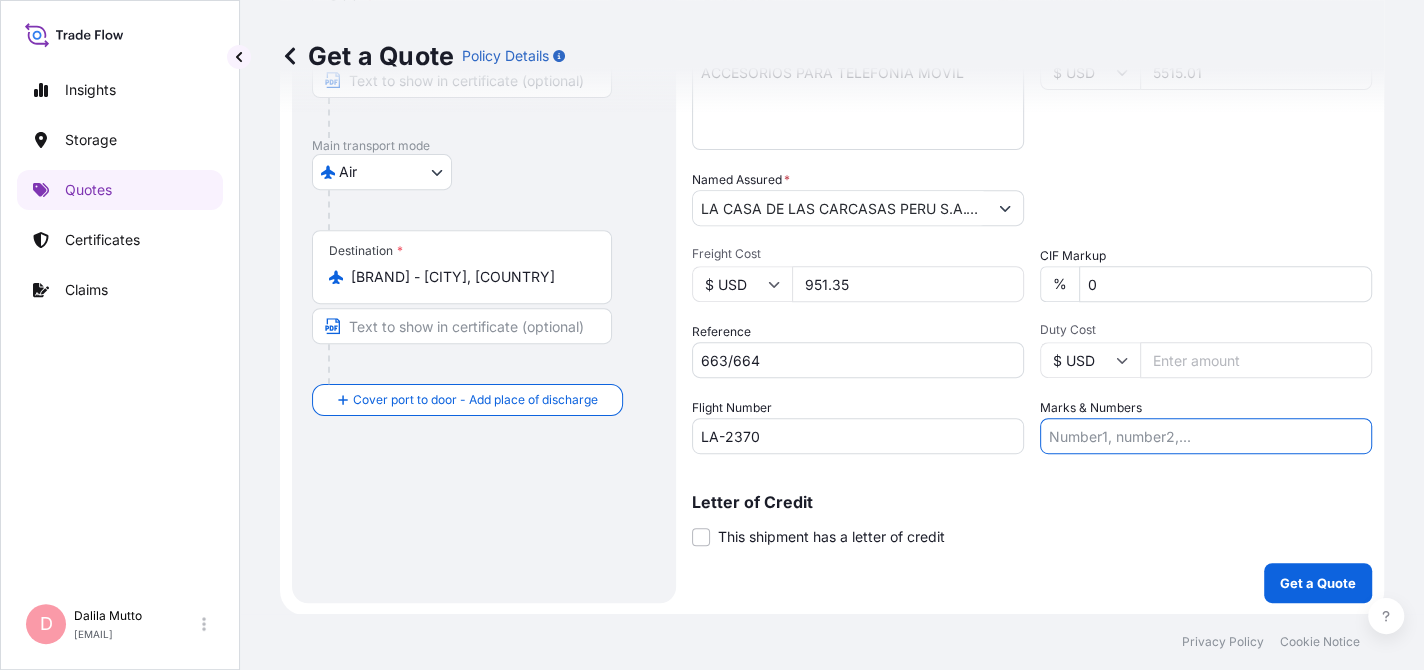 click on "Marks & Numbers" at bounding box center [1206, 436] 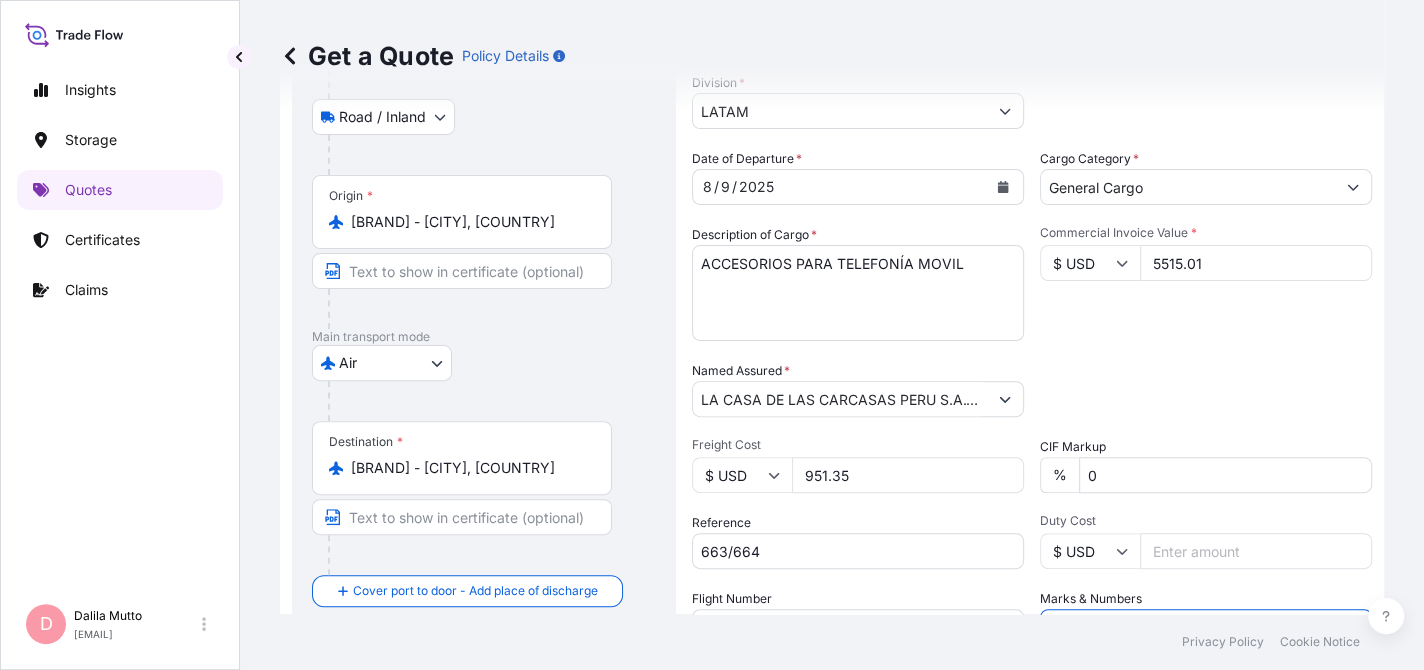 scroll, scrollTop: 242, scrollLeft: 0, axis: vertical 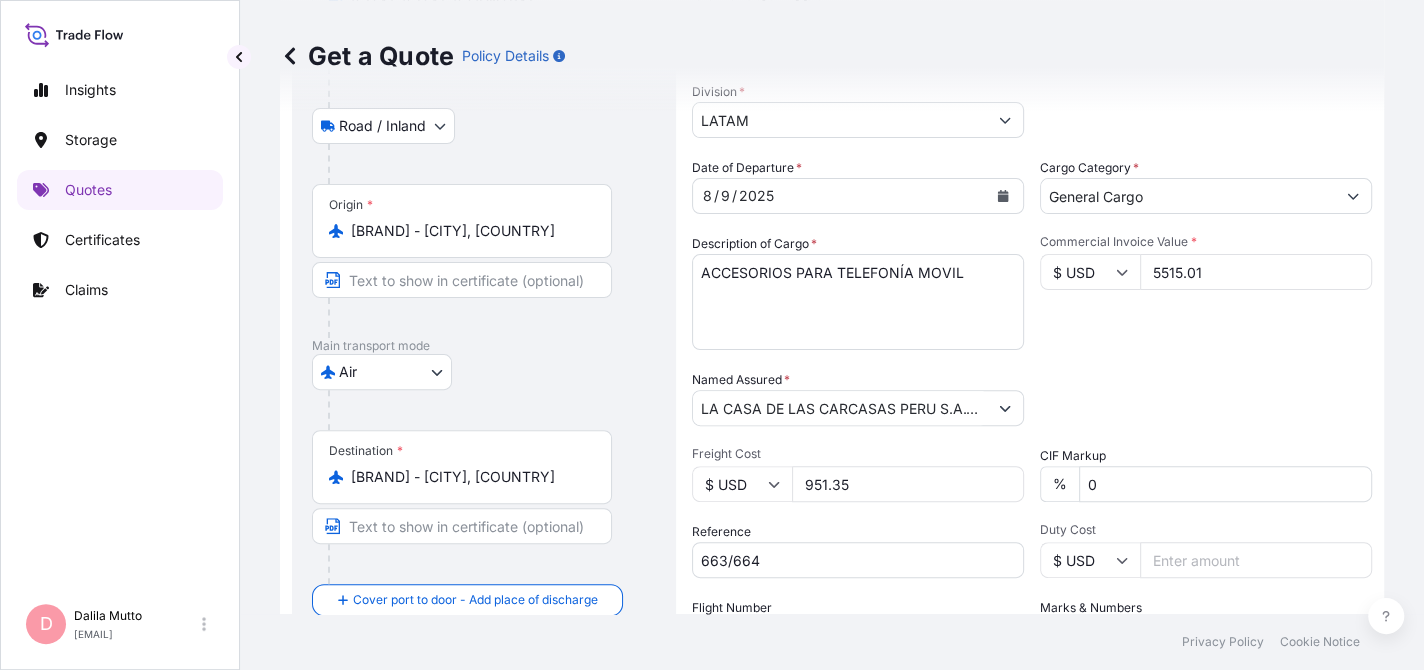 click on "Commercial Invoice Value   * $ USD [PRICE]" at bounding box center [1206, 292] 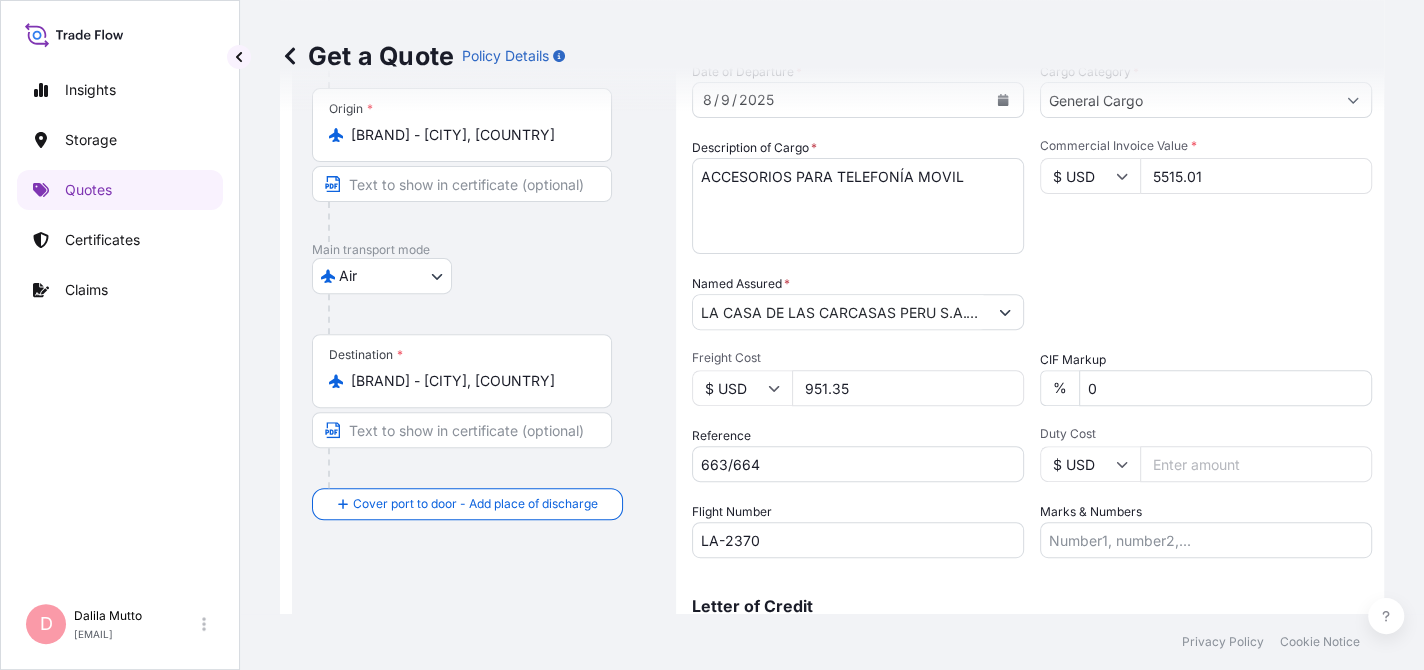 scroll, scrollTop: 442, scrollLeft: 0, axis: vertical 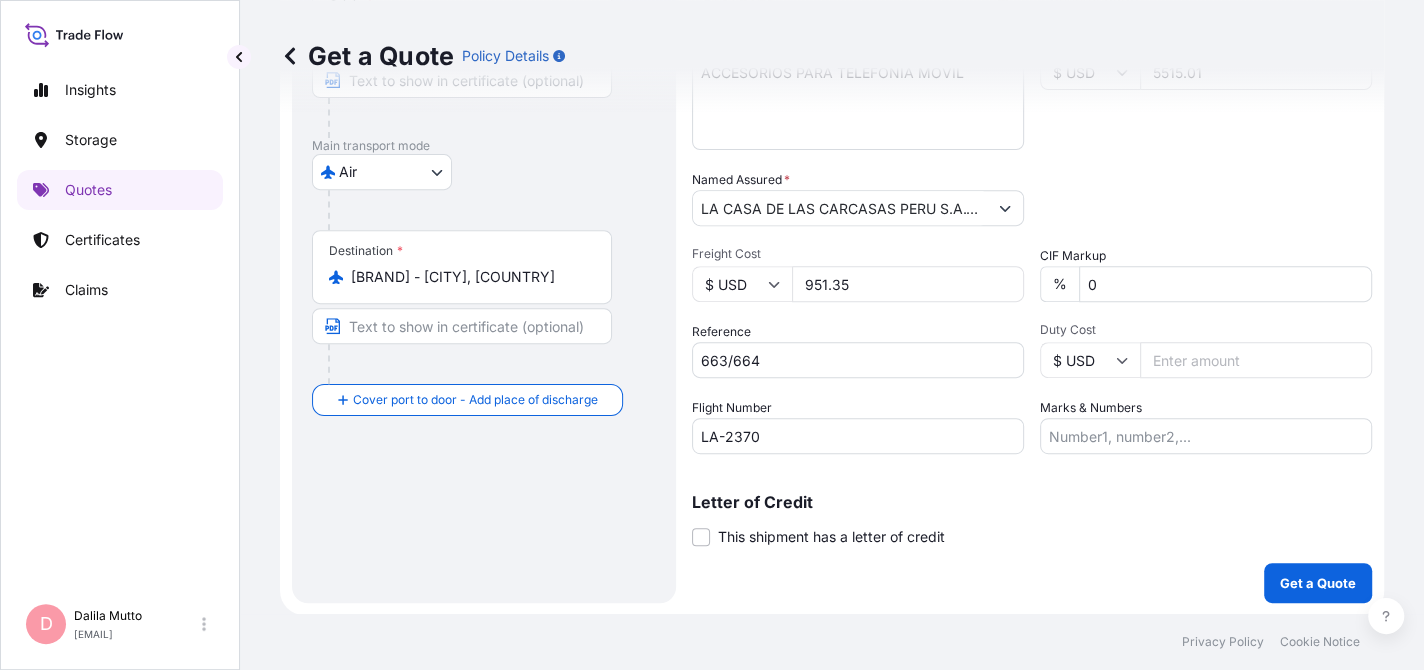 click on "Marks & Numbers" at bounding box center (1206, 436) 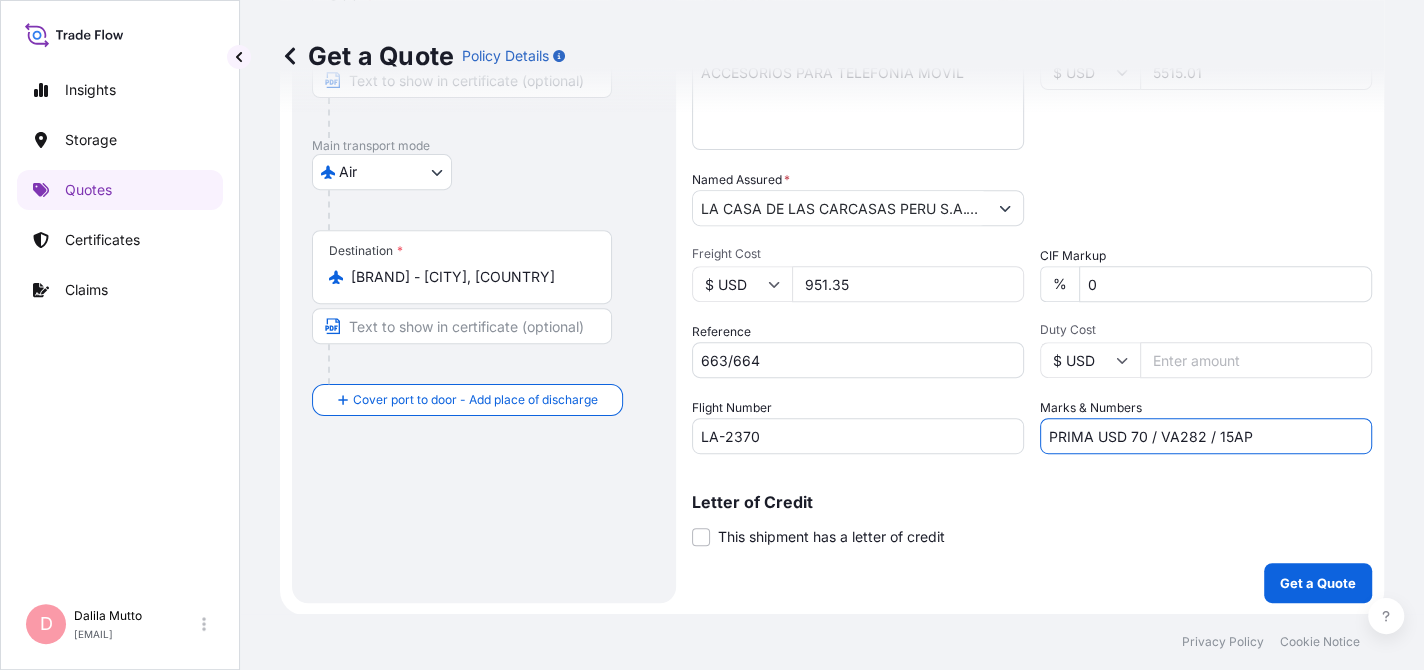 click on "PRIMA USD 70 / VA282 / 15AP" at bounding box center [1206, 436] 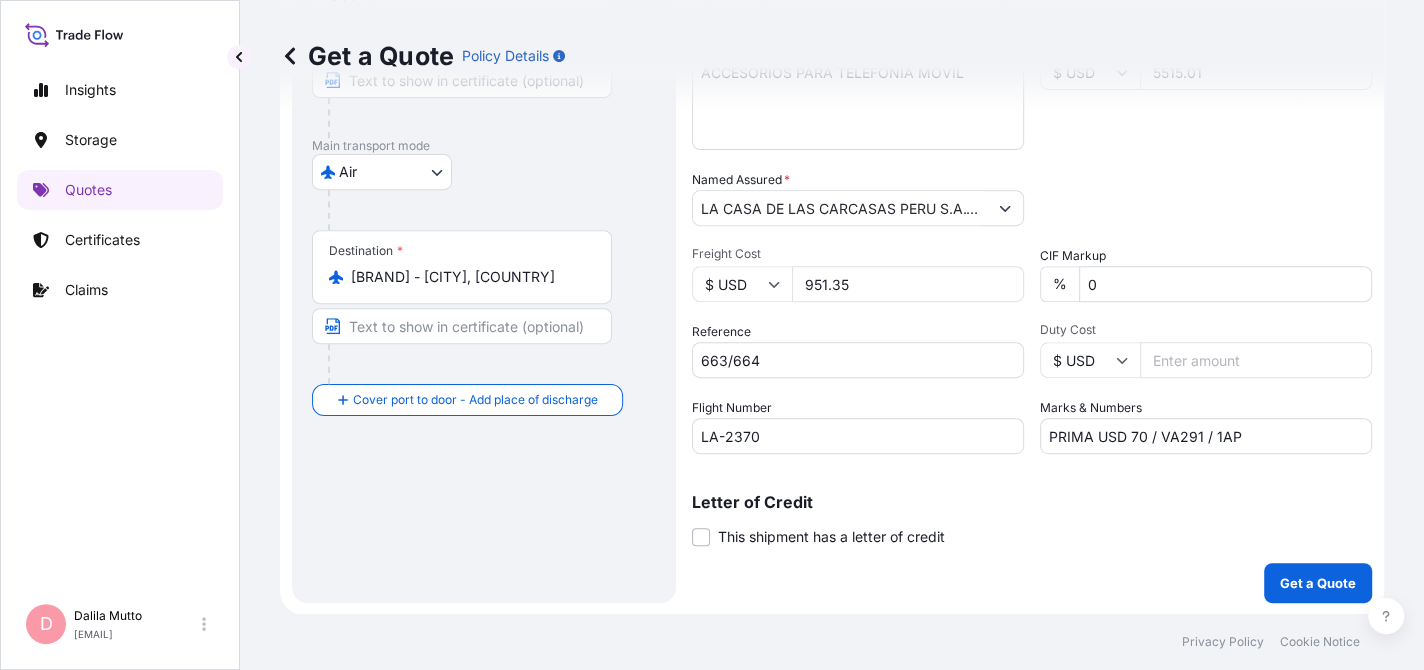 scroll, scrollTop: 42, scrollLeft: 0, axis: vertical 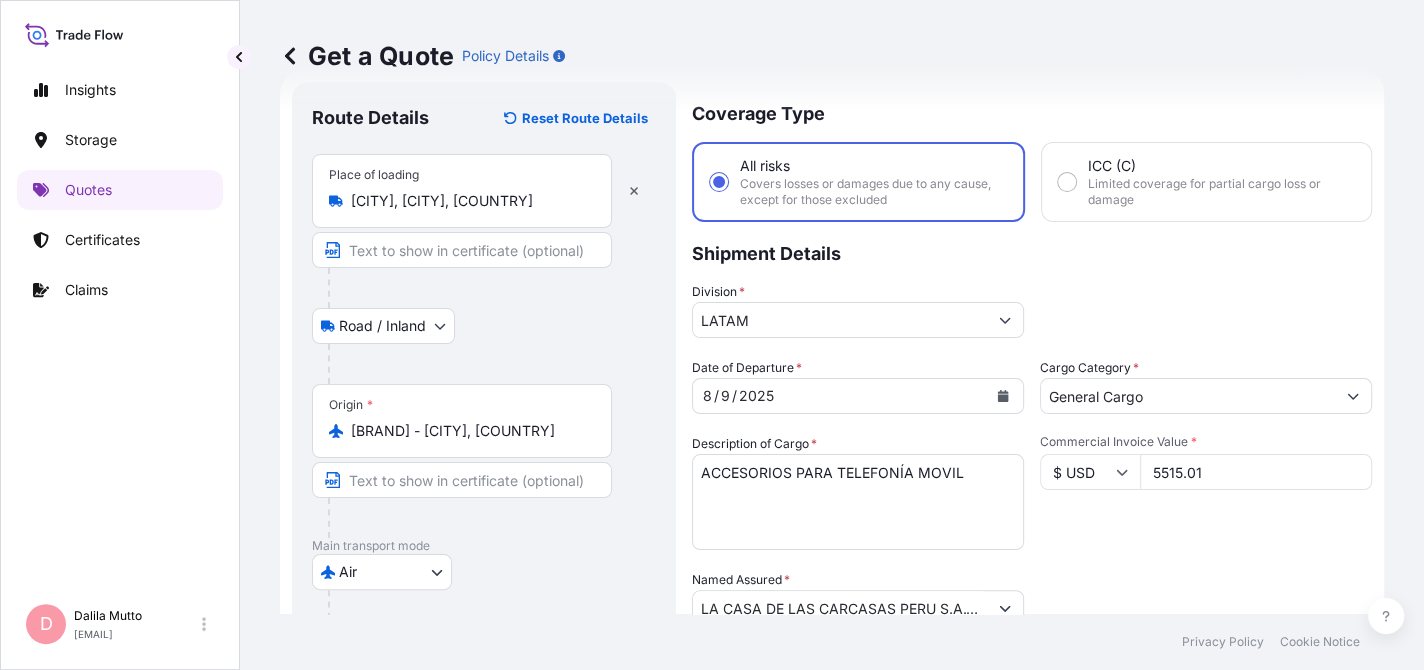 drag, startPoint x: 1118, startPoint y: 539, endPoint x: 1141, endPoint y: 518, distance: 31.144823 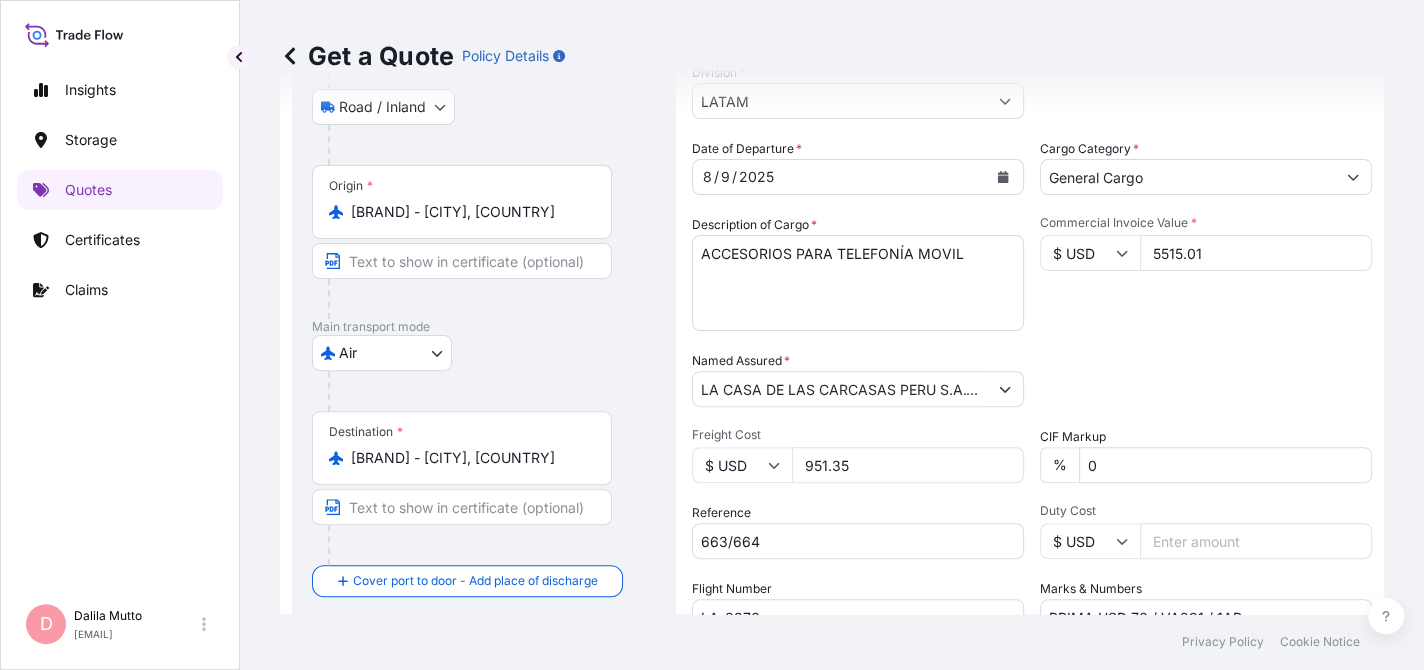 scroll, scrollTop: 442, scrollLeft: 0, axis: vertical 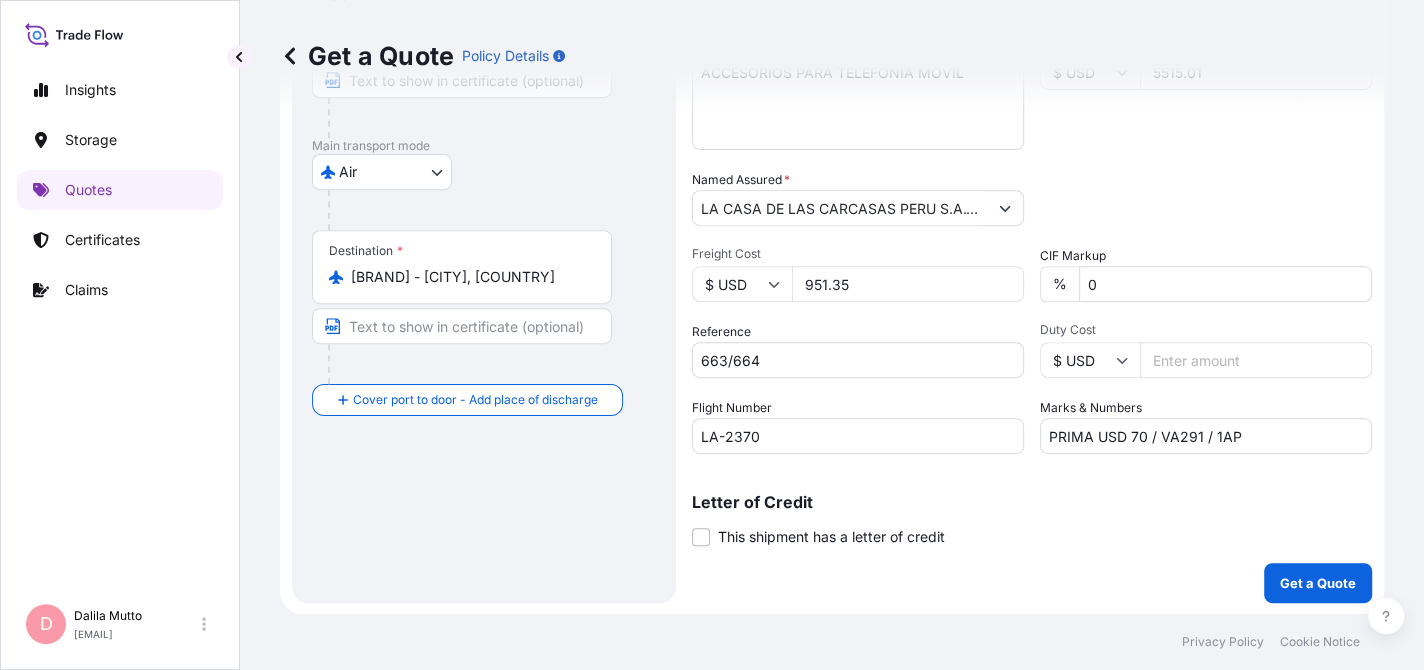 click on "PRIMA USD 70 / VA291 / 1AP" at bounding box center [1206, 436] 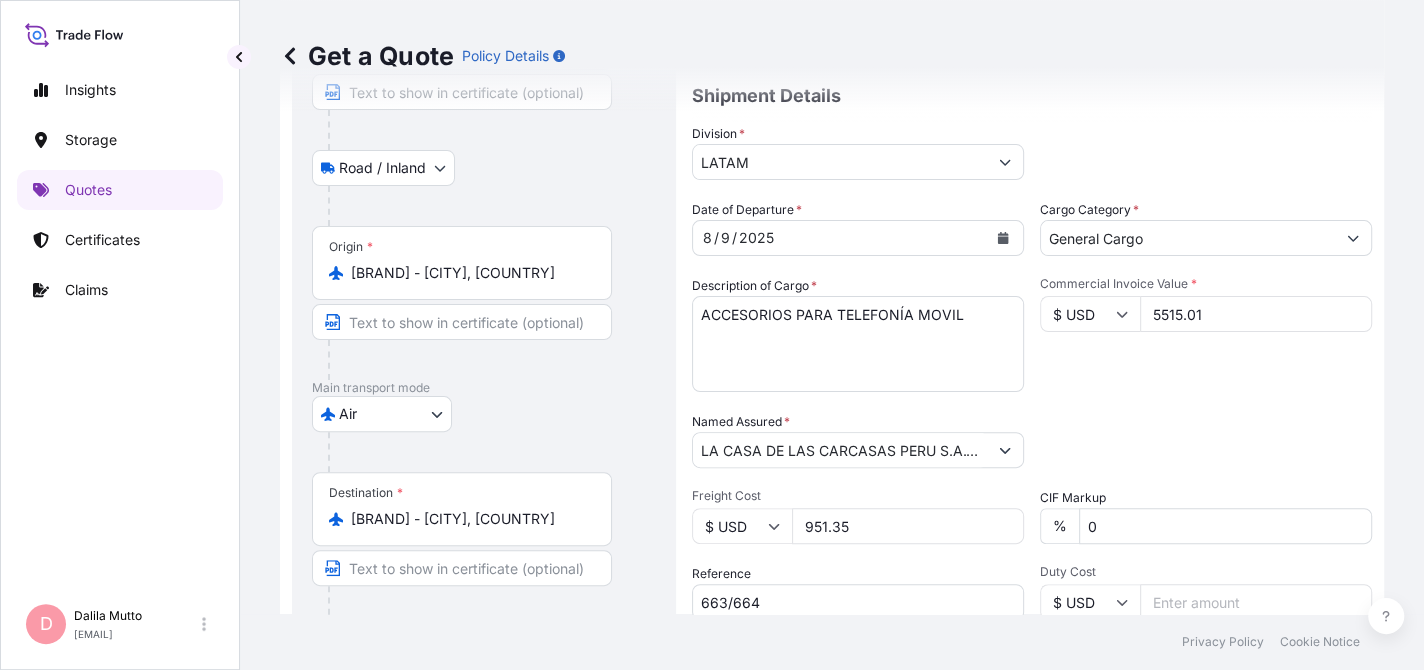 scroll, scrollTop: 300, scrollLeft: 0, axis: vertical 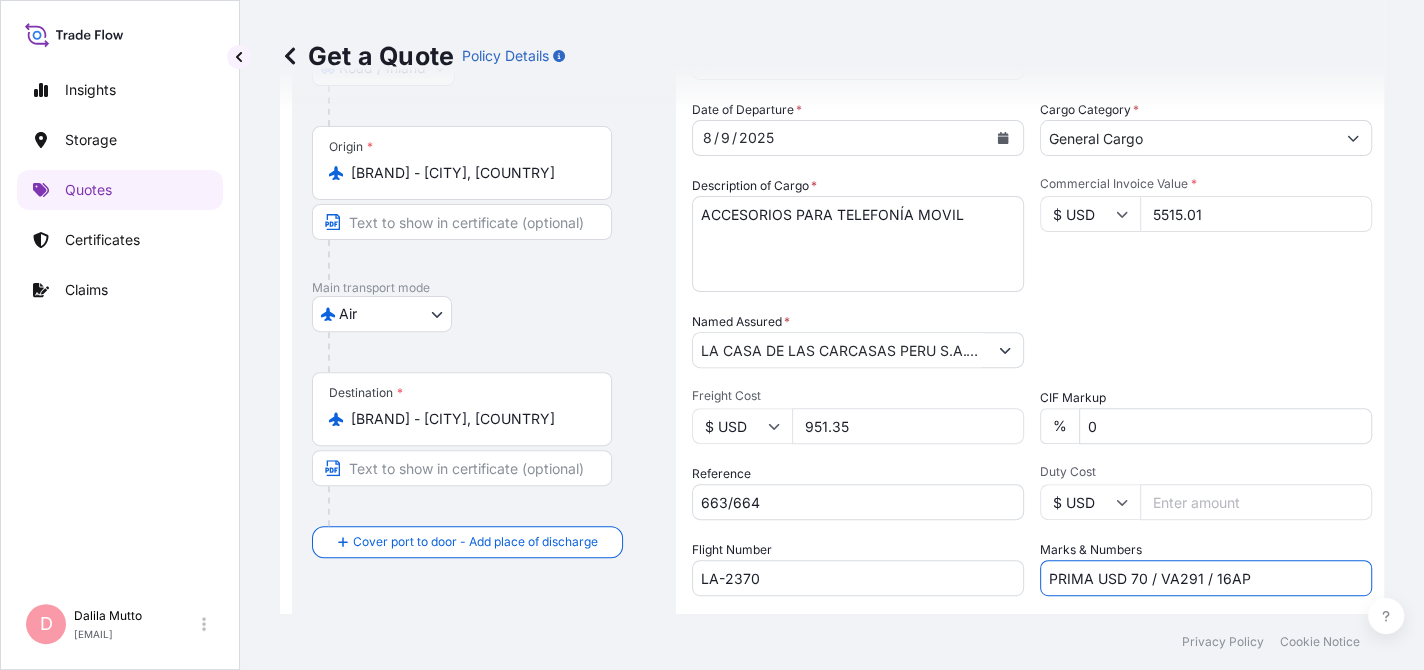 type on "PRIMA USD 70 / VA291 / 16AP" 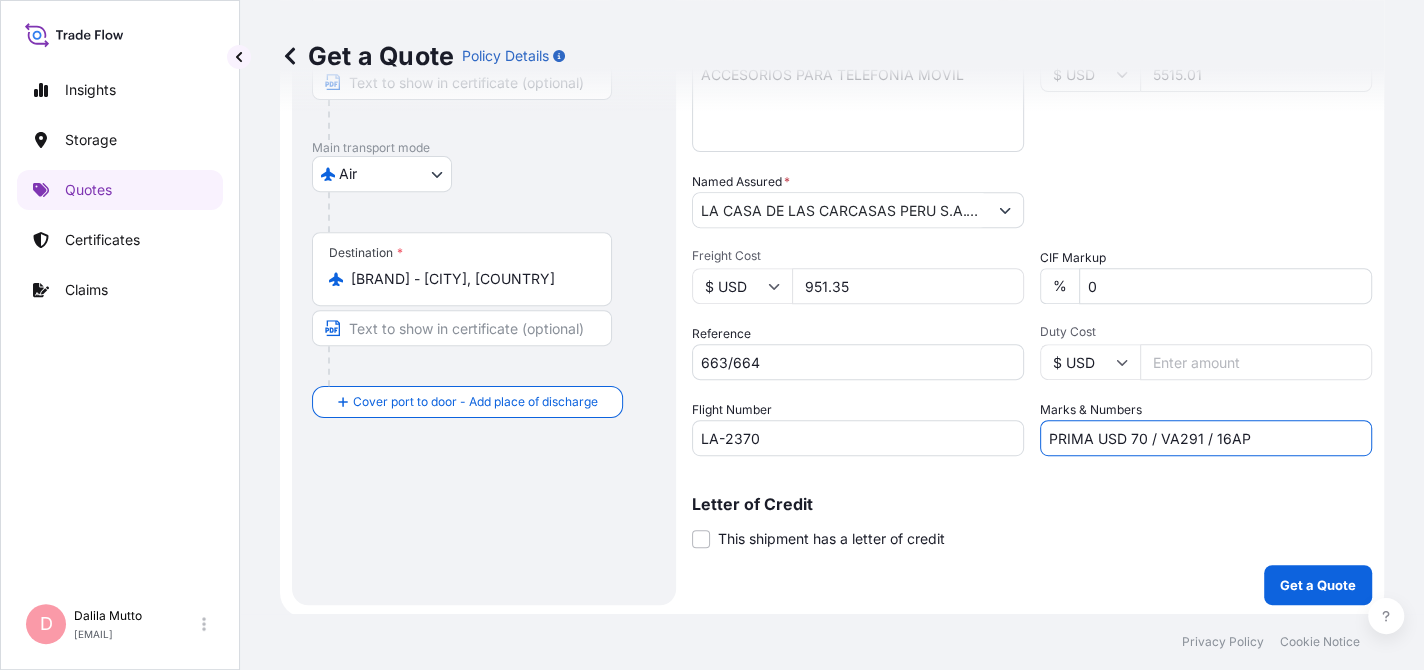 scroll, scrollTop: 442, scrollLeft: 0, axis: vertical 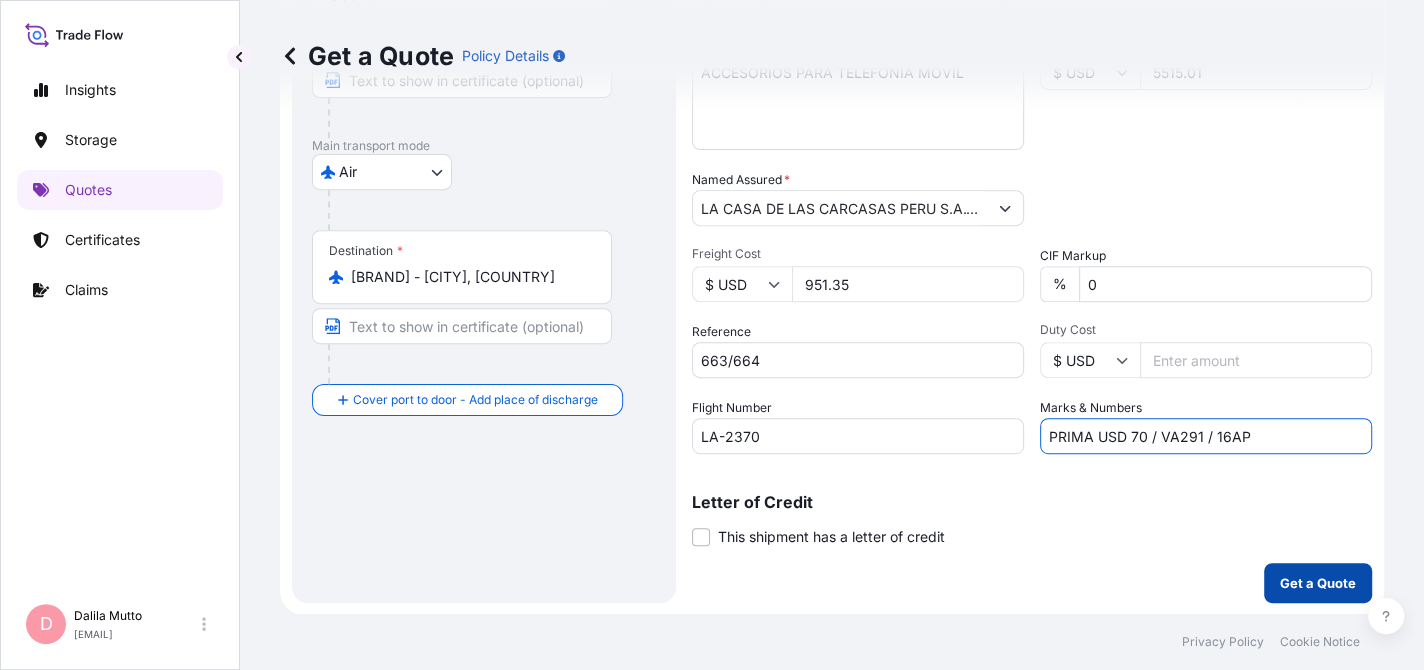 click on "Get a Quote" at bounding box center (1318, 583) 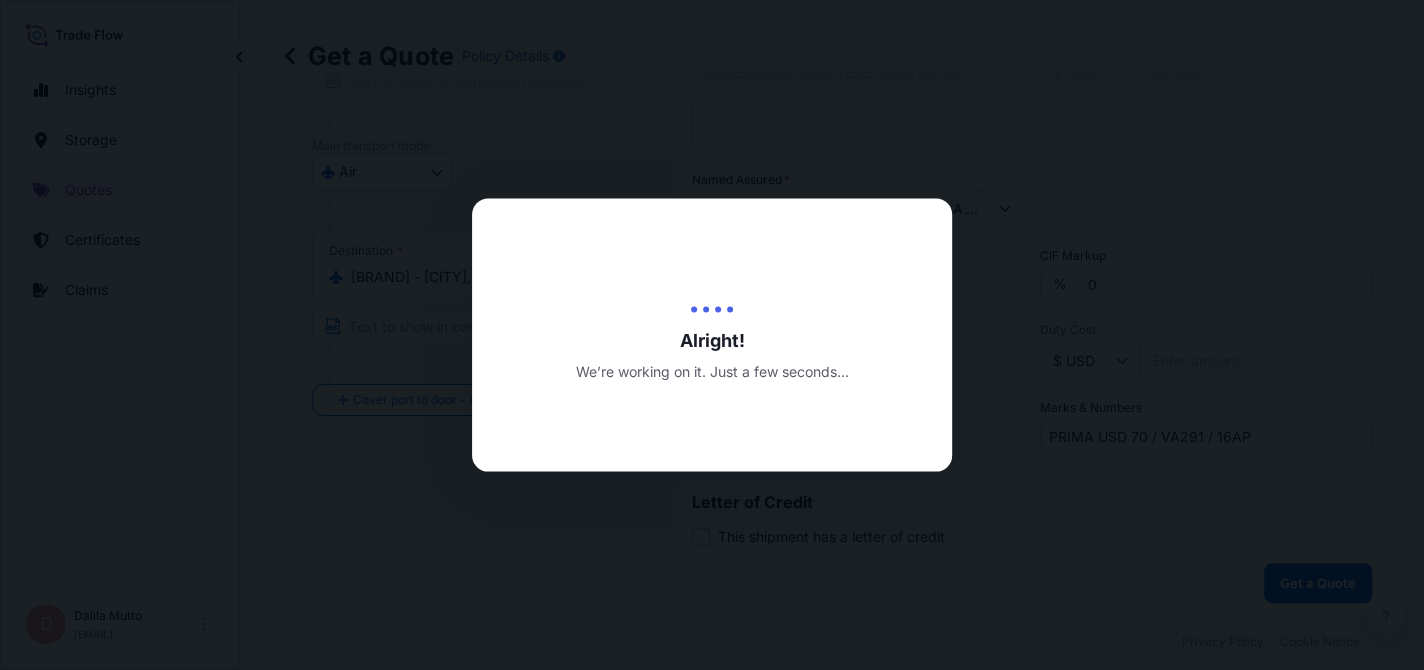 scroll, scrollTop: 0, scrollLeft: 0, axis: both 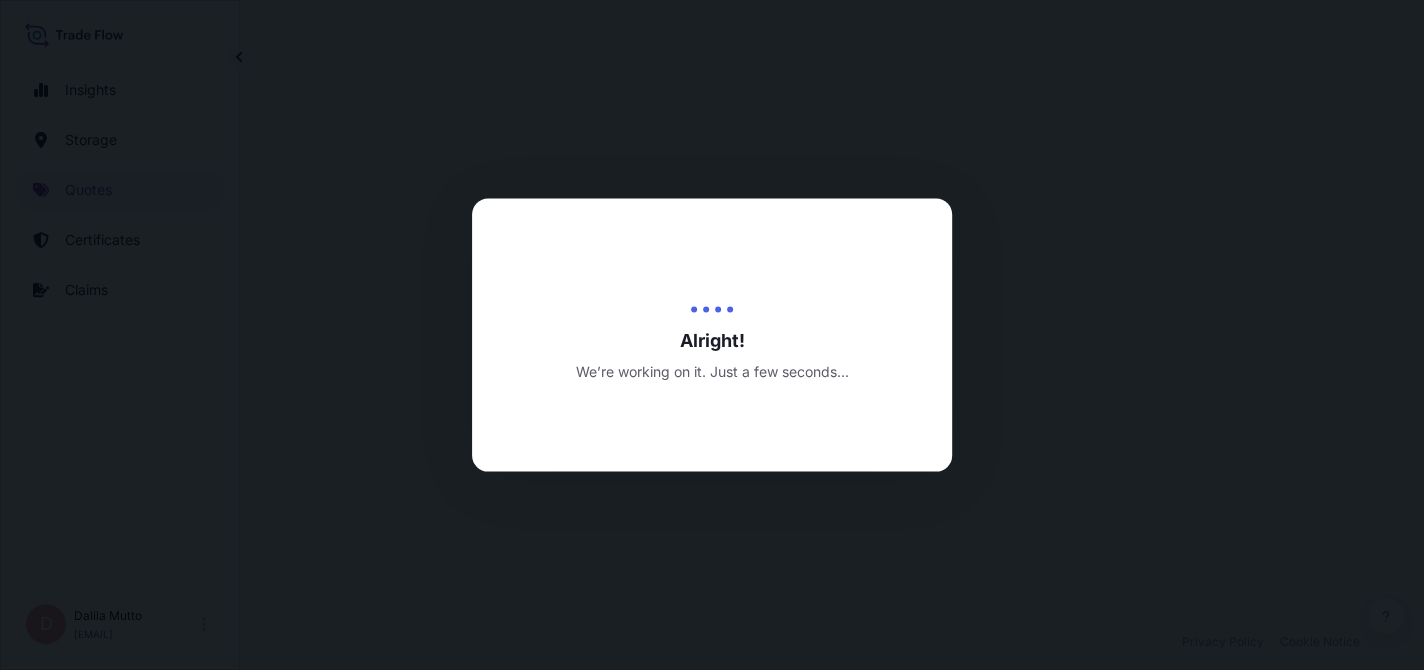select on "Road / Inland" 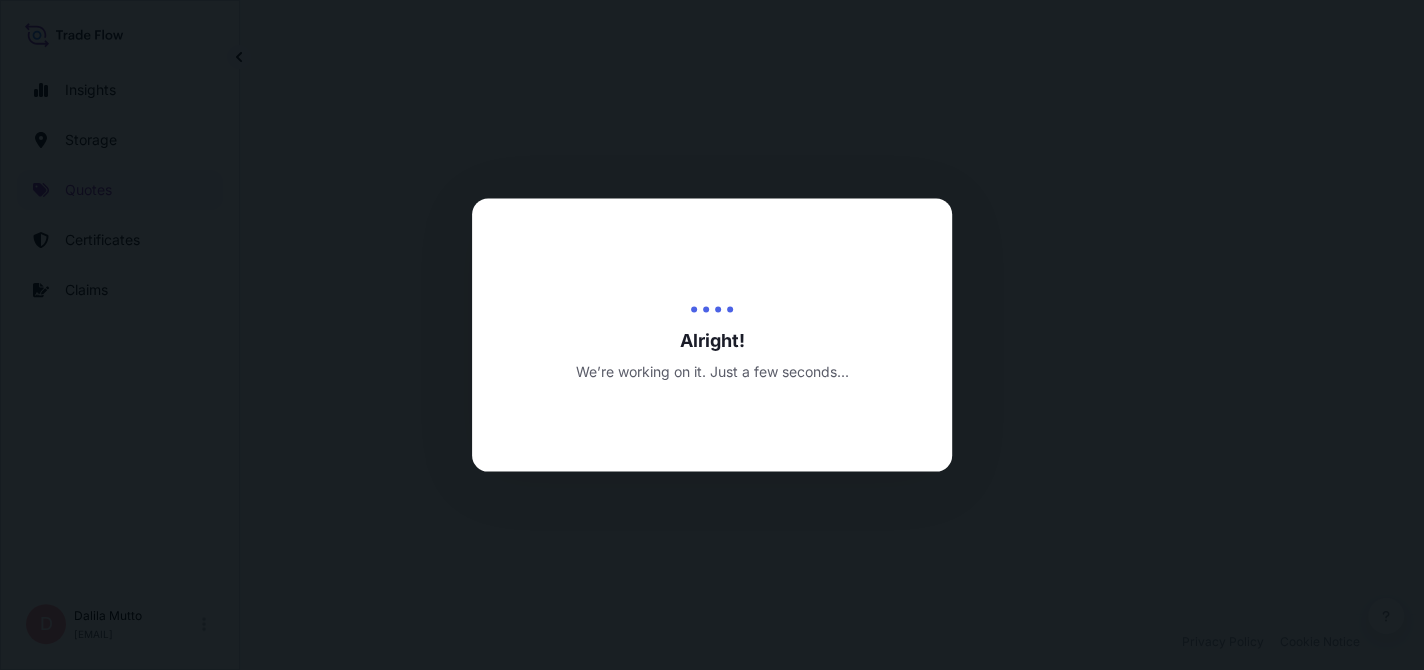 select on "Air" 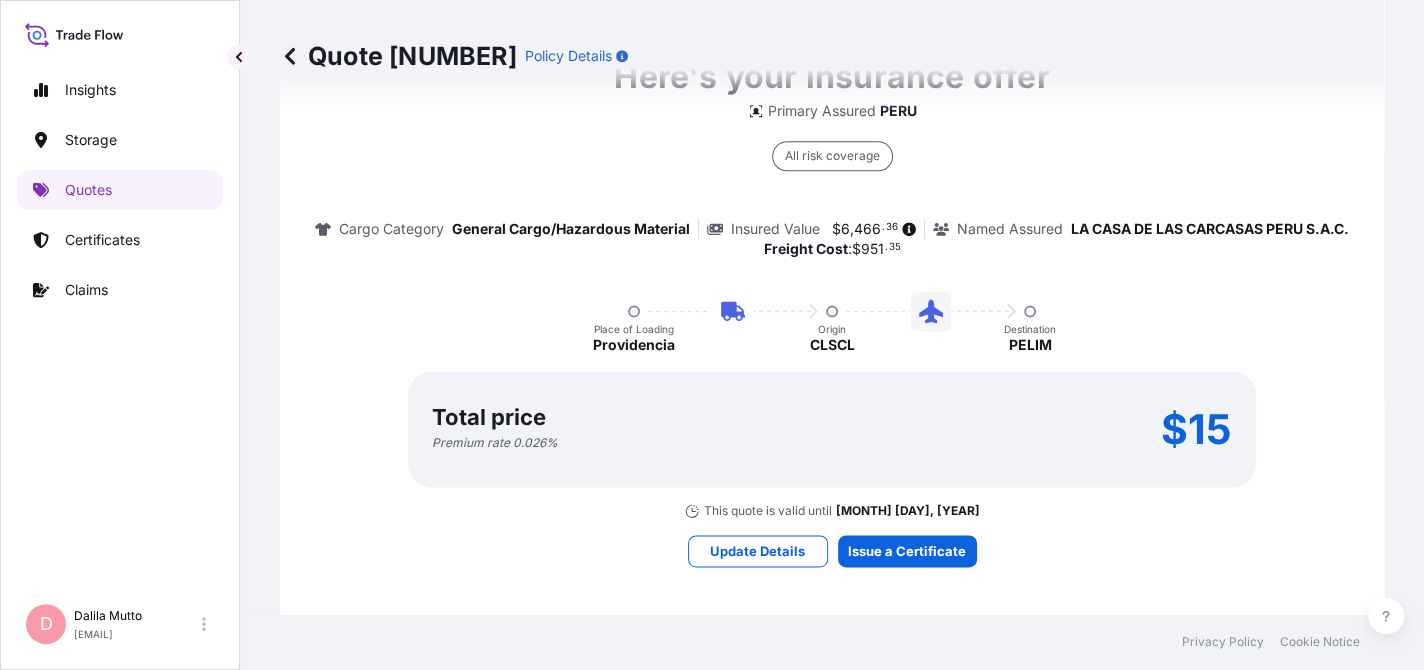 scroll, scrollTop: 1502, scrollLeft: 0, axis: vertical 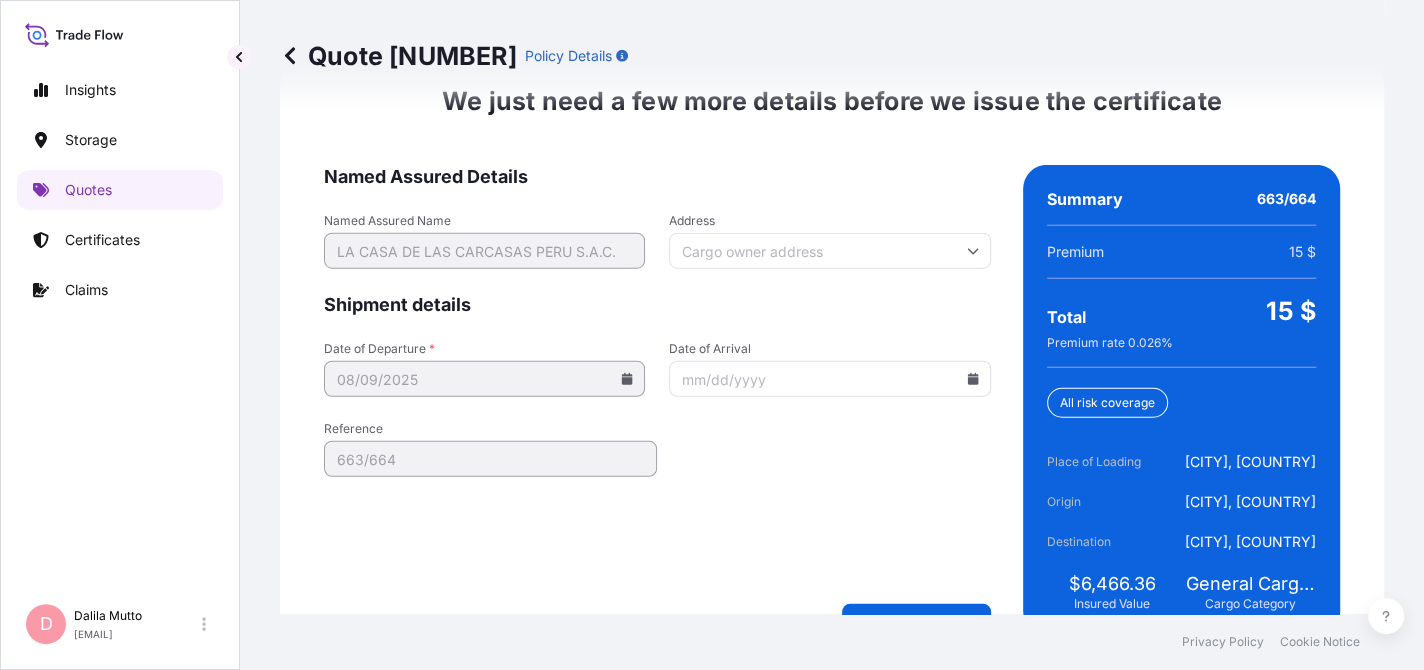 click on "Date of Arrival" at bounding box center (829, 379) 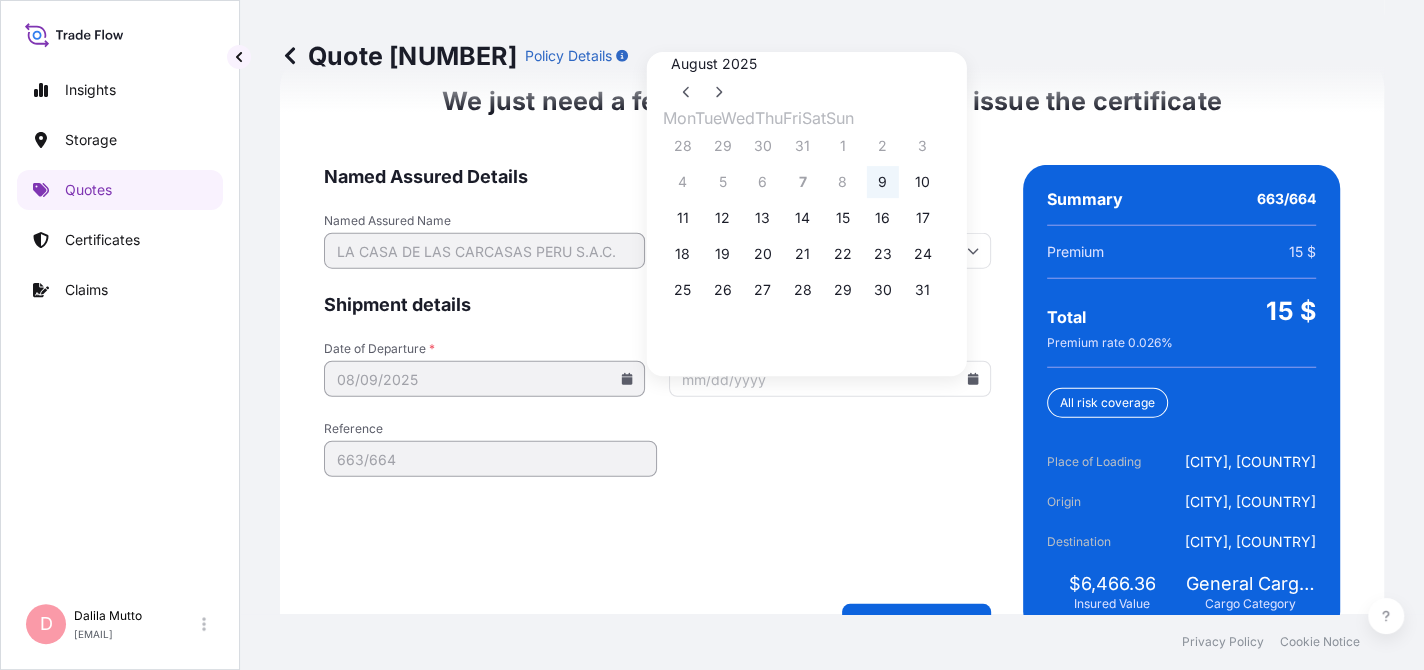 click on "9" at bounding box center (883, 182) 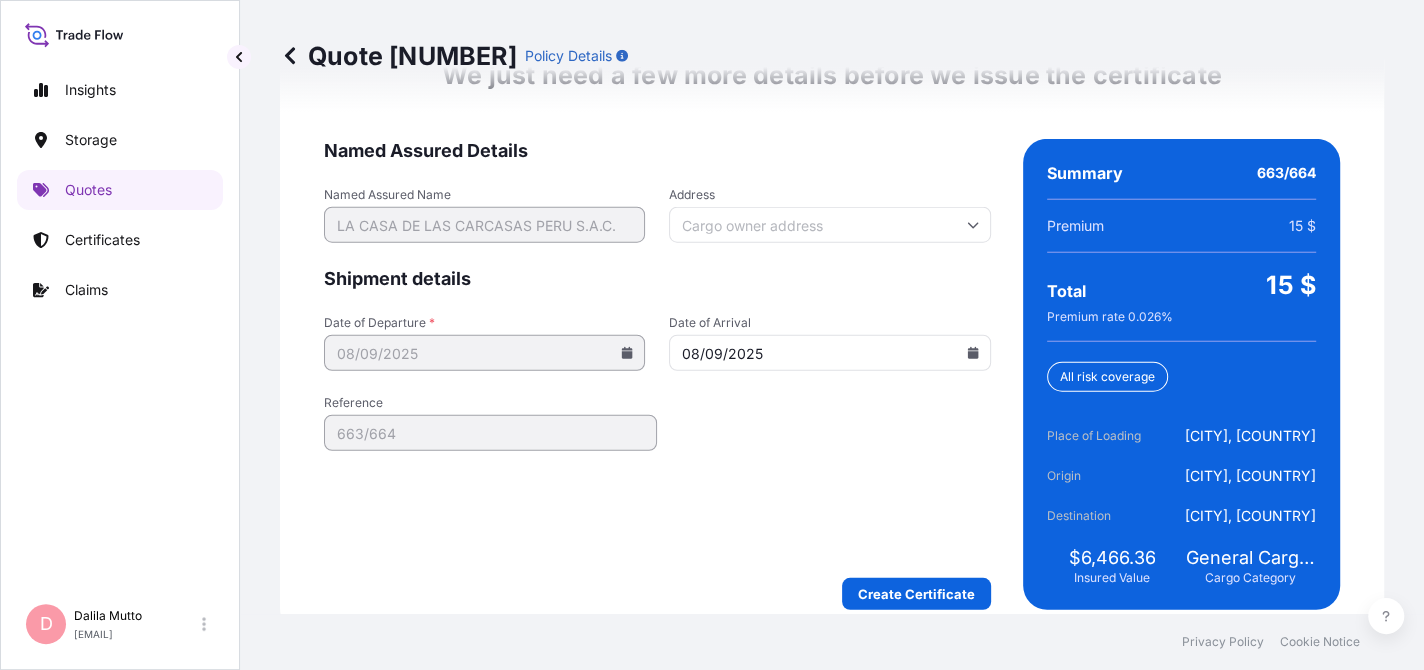 scroll, scrollTop: 3254, scrollLeft: 0, axis: vertical 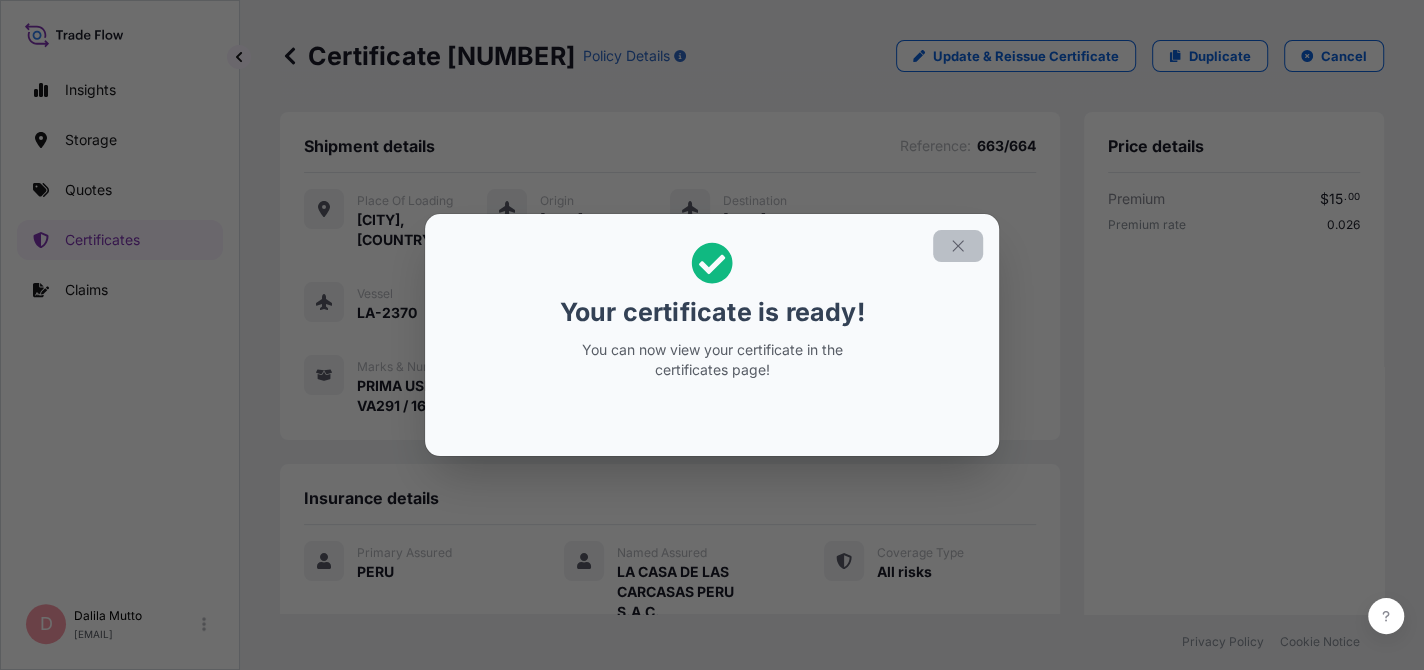 click 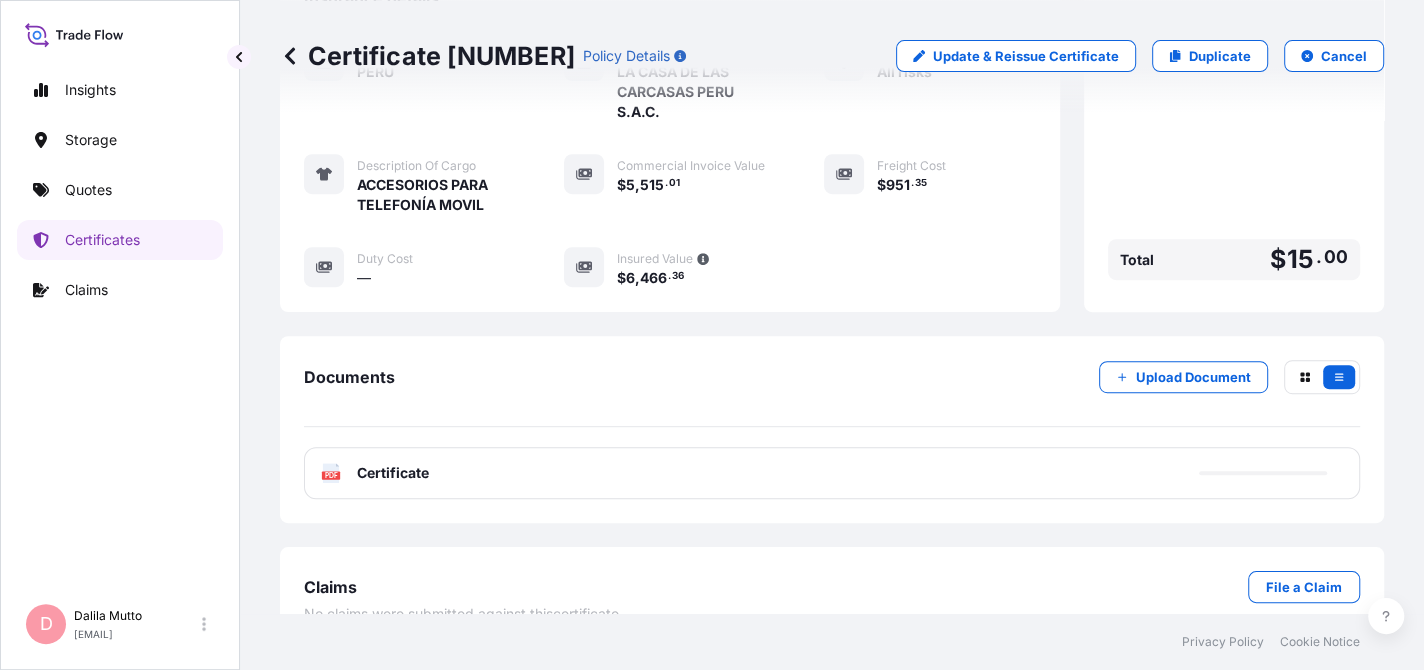 scroll, scrollTop: 511, scrollLeft: 0, axis: vertical 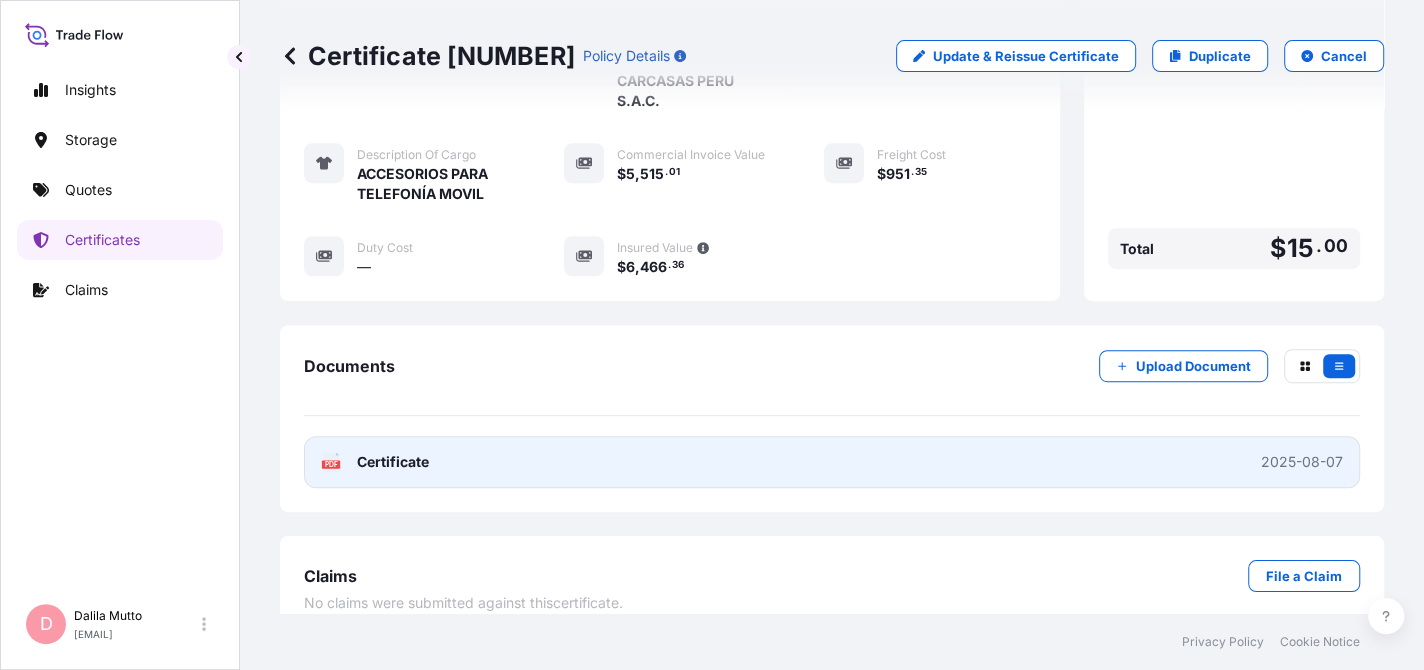 click on "Certificate" at bounding box center [393, 462] 